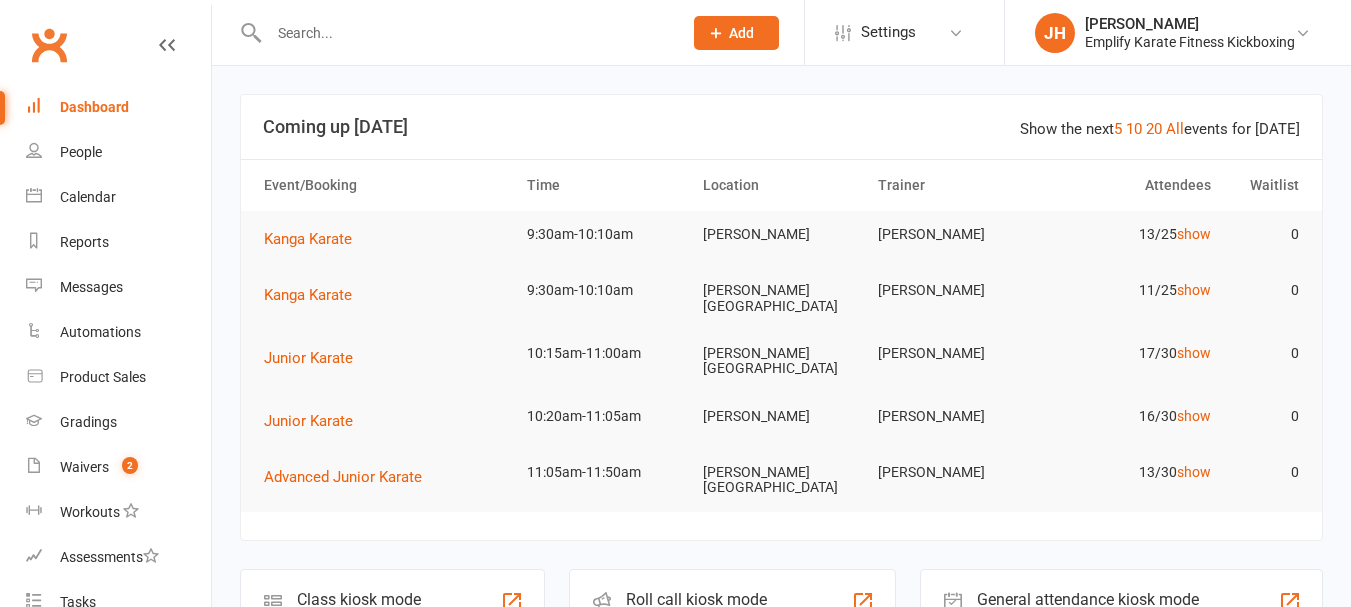 click at bounding box center (465, 33) 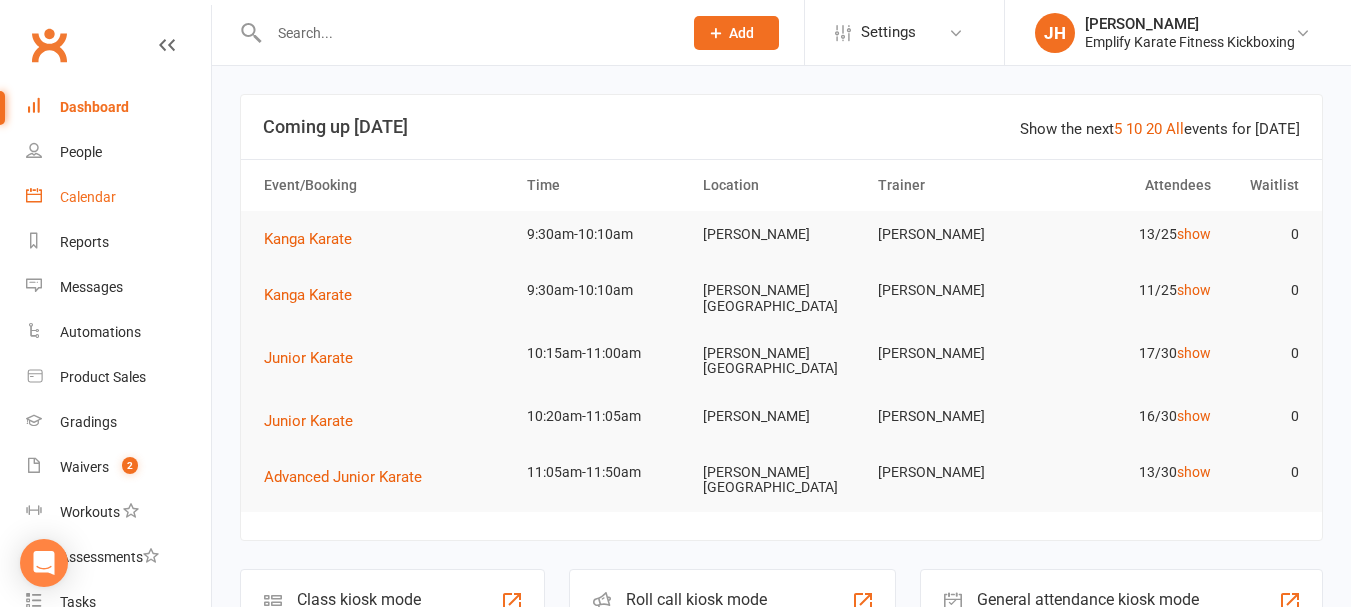 click on "Calendar" at bounding box center [118, 197] 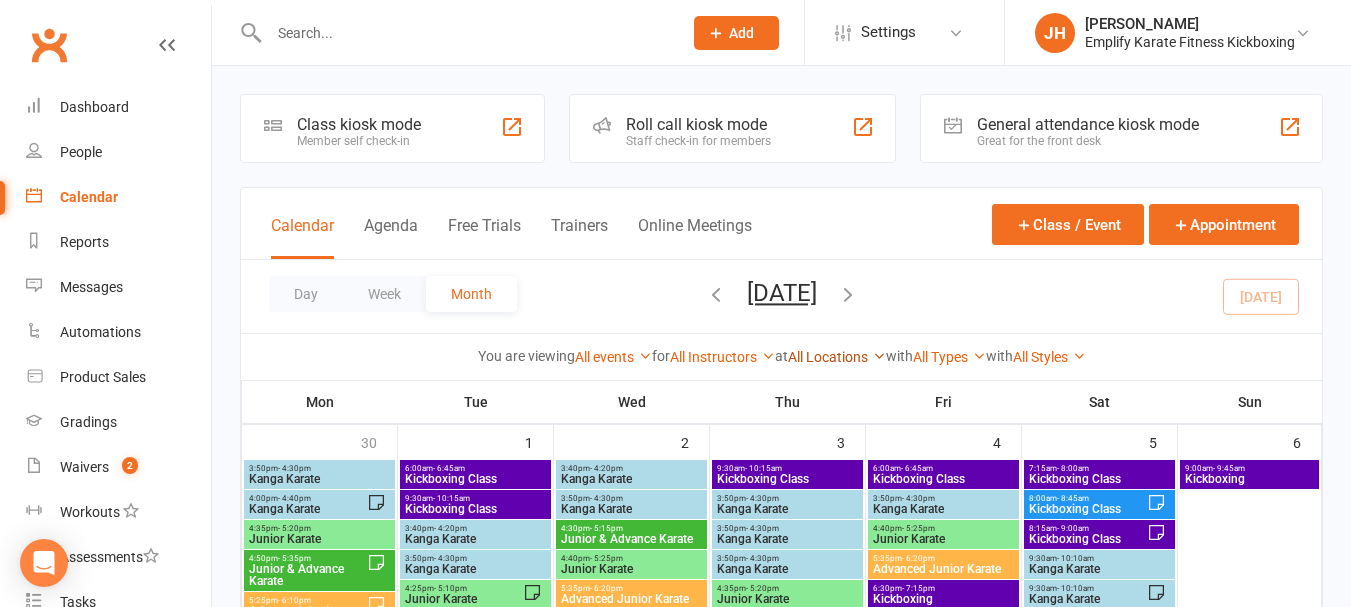 click on "All Locations" at bounding box center (837, 357) 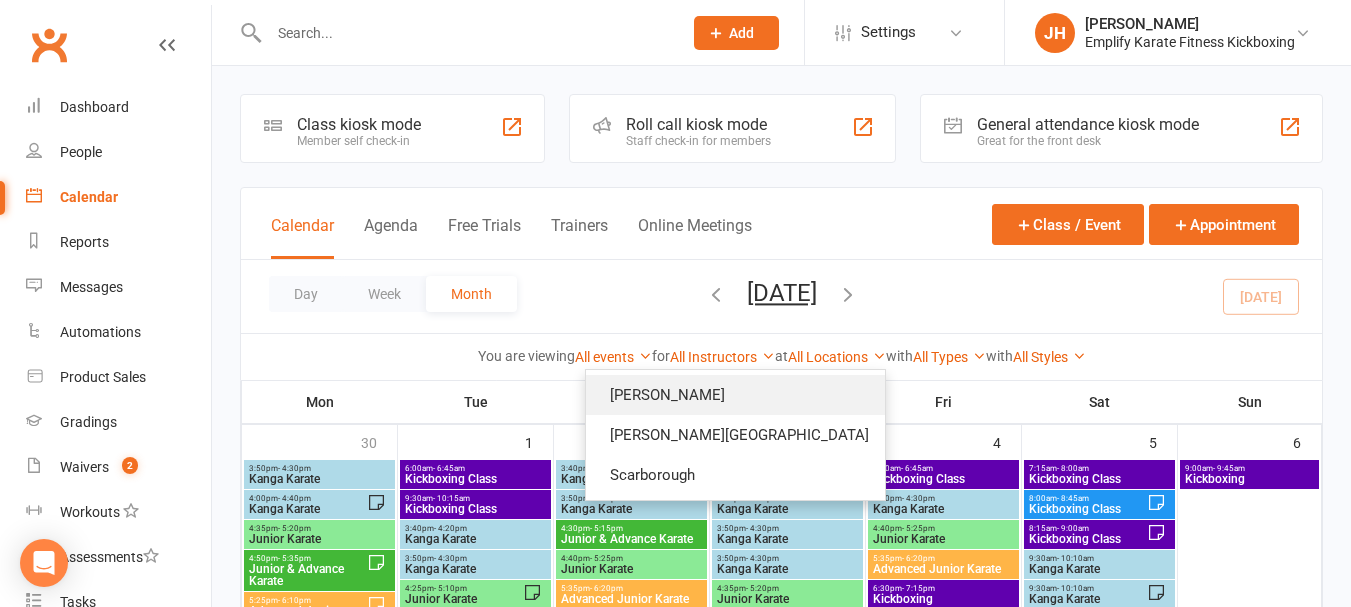 click on "[PERSON_NAME]" at bounding box center (735, 395) 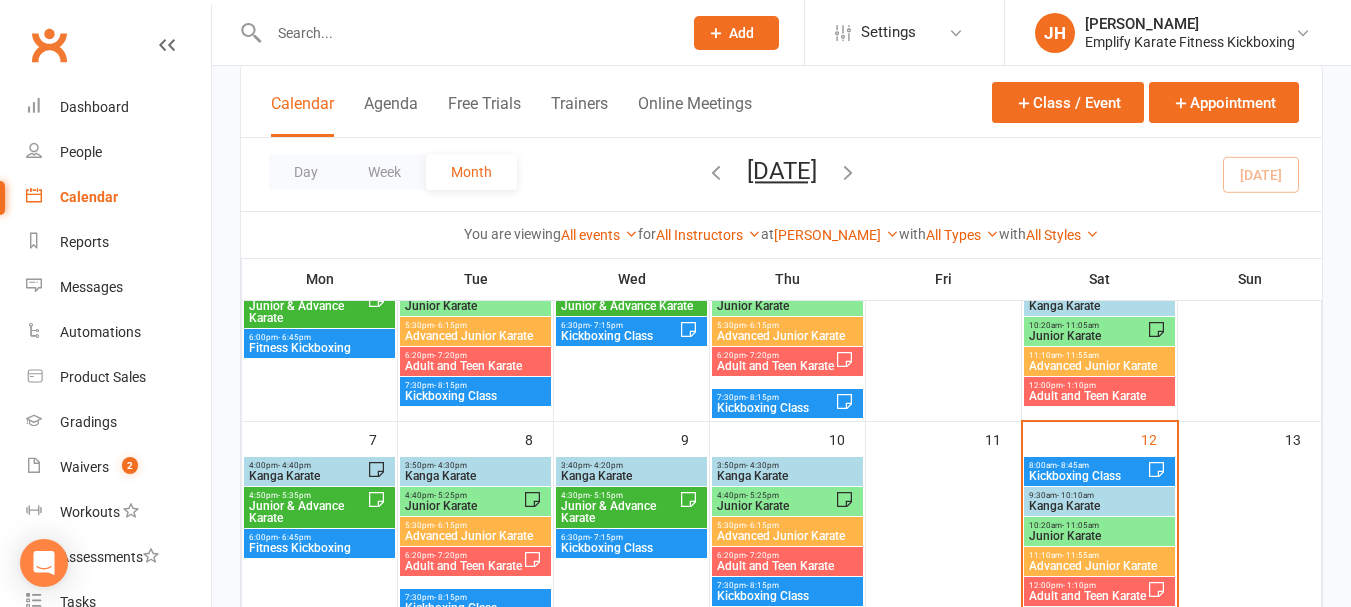 scroll, scrollTop: 300, scrollLeft: 0, axis: vertical 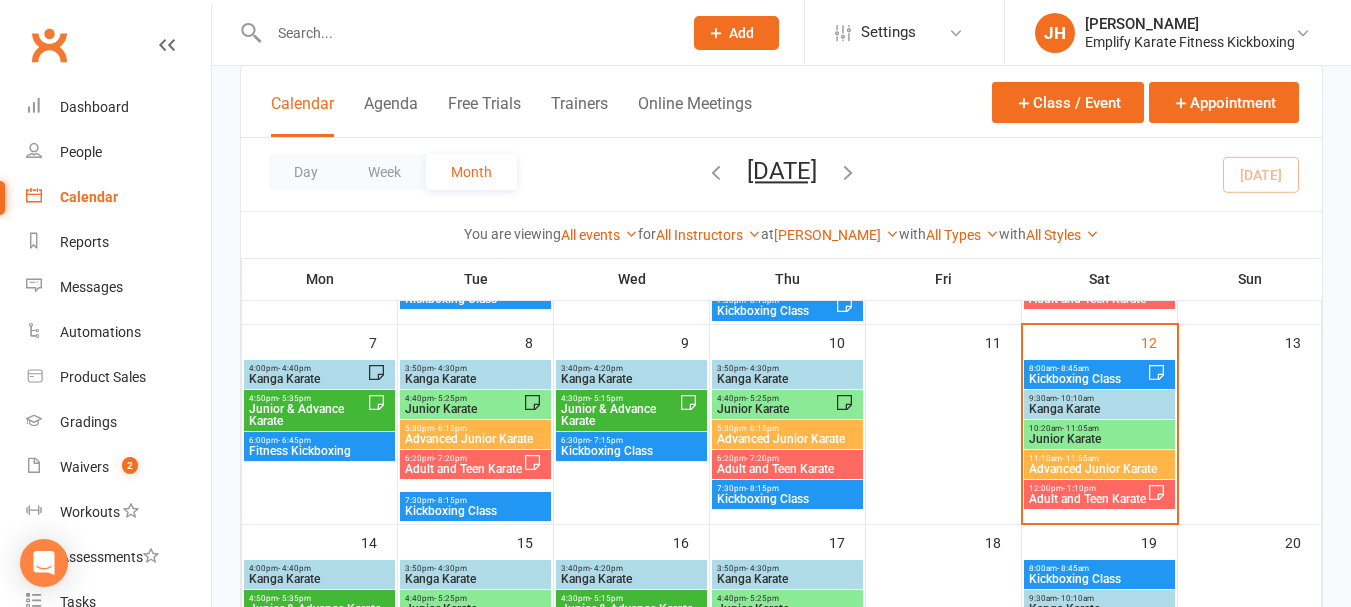click on "Kanga Karate" at bounding box center (1099, 409) 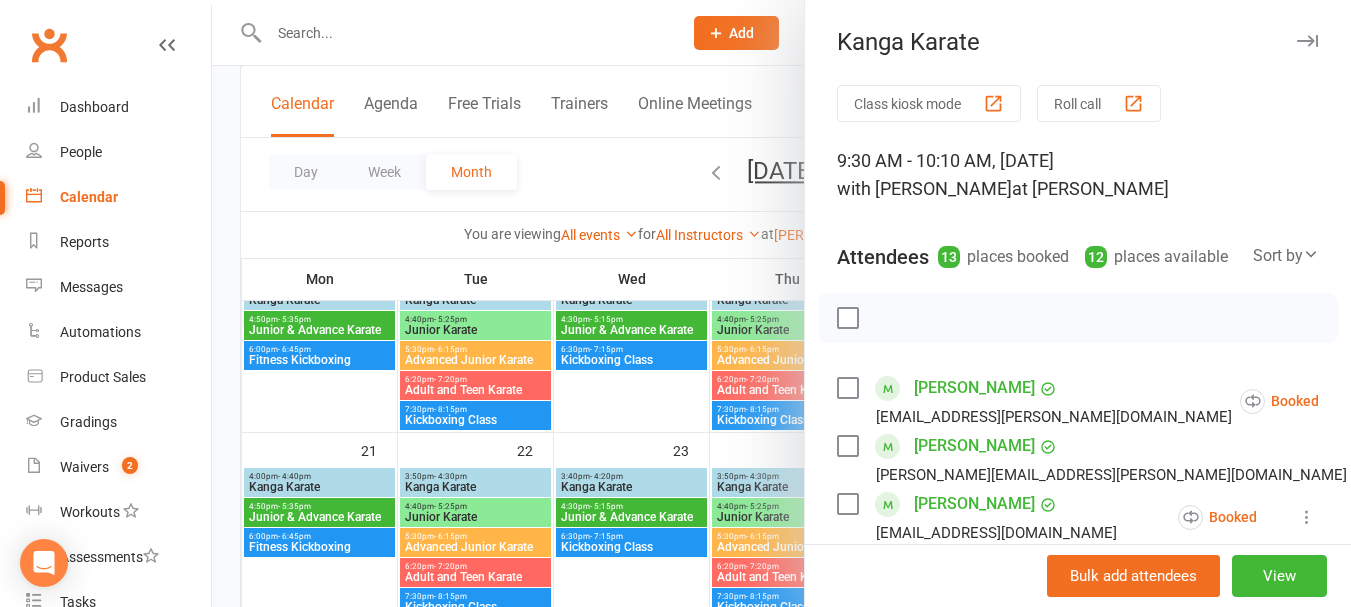 scroll, scrollTop: 600, scrollLeft: 0, axis: vertical 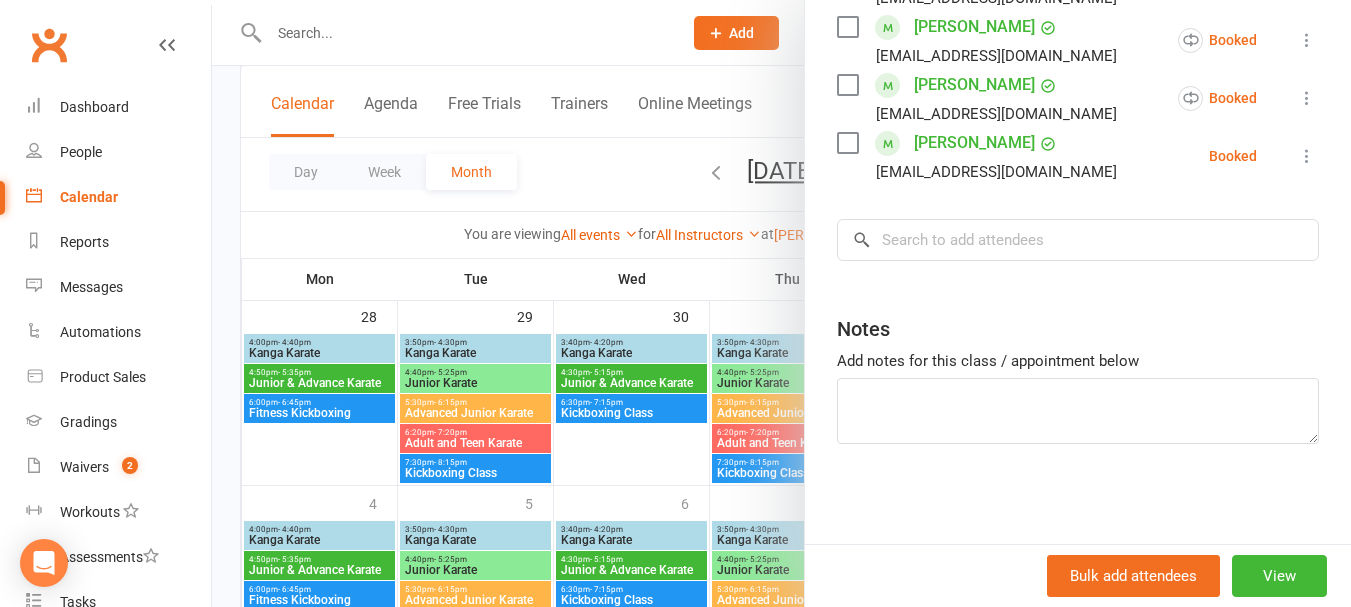 click on "Notes  Add notes for this class / appointment below" at bounding box center (1078, 372) 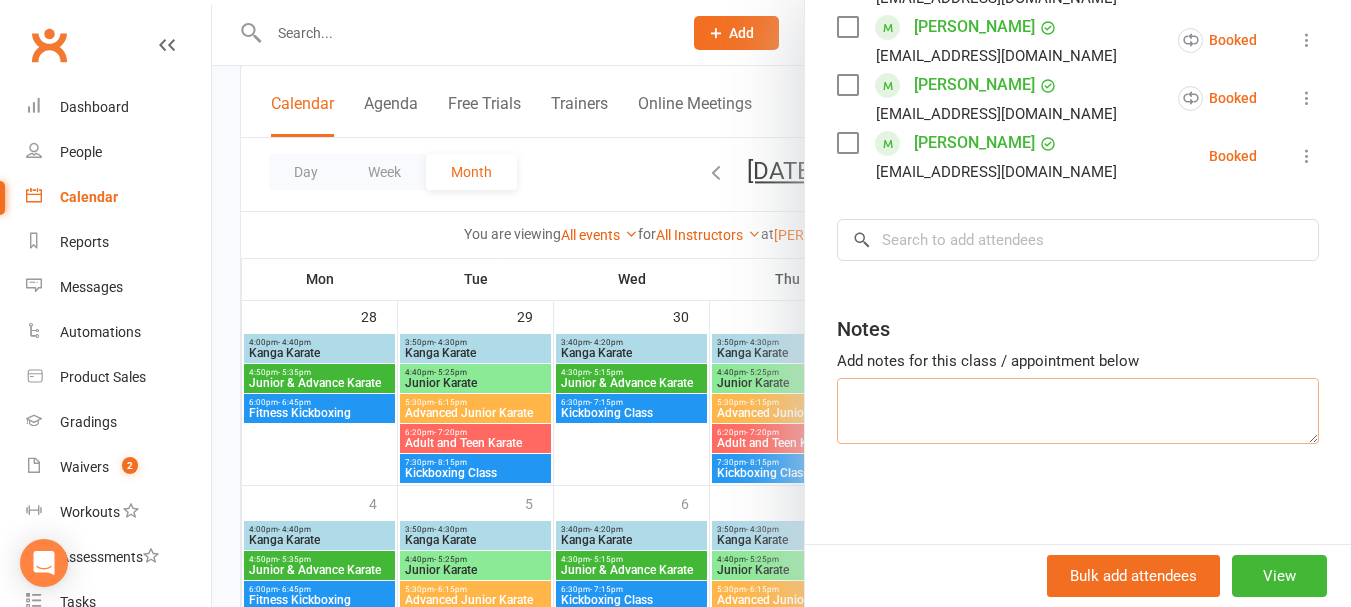 click at bounding box center (1078, 411) 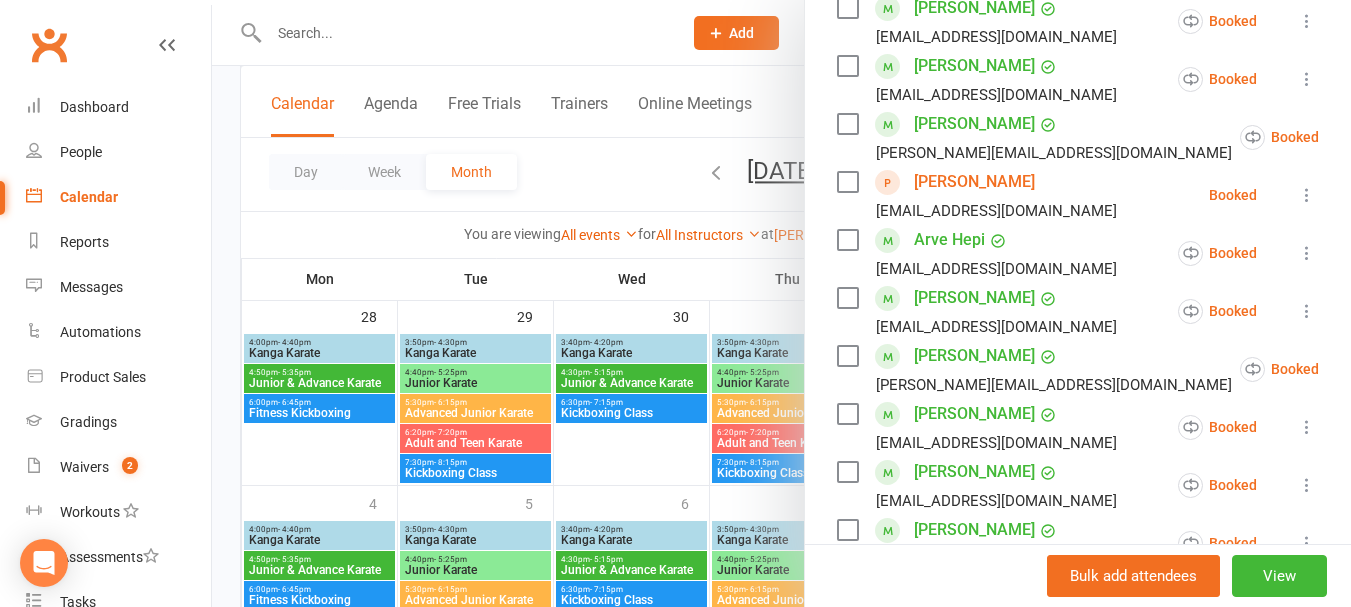 scroll, scrollTop: 367, scrollLeft: 0, axis: vertical 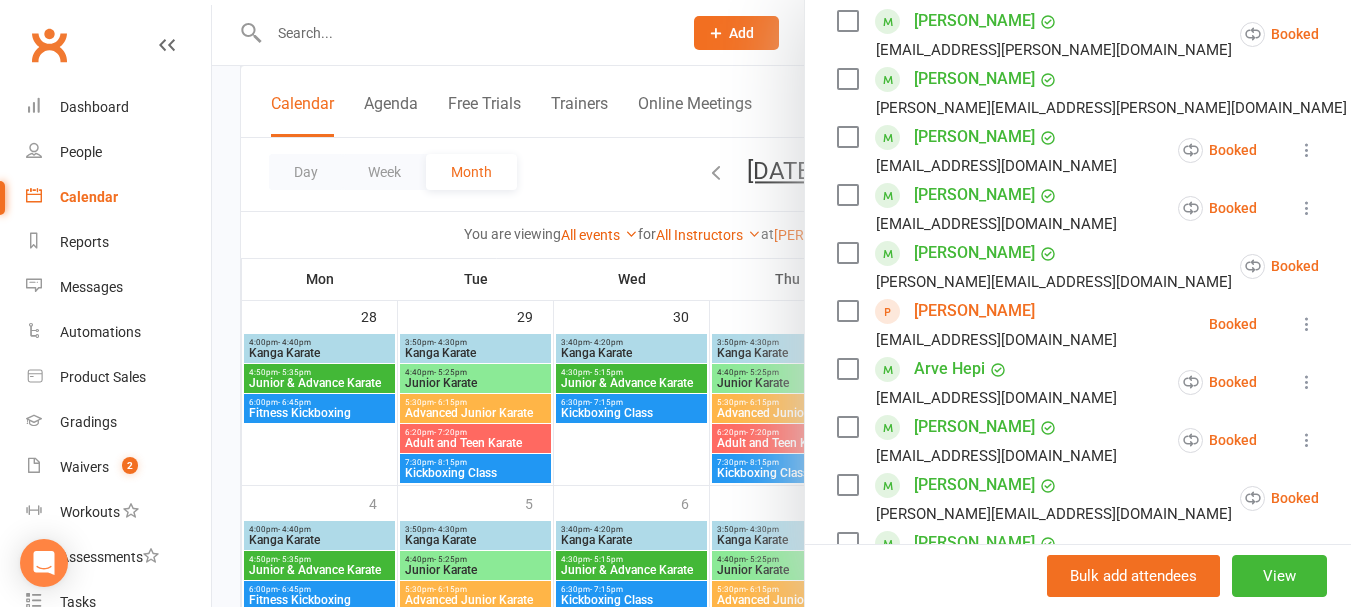 type on "eth [PERSON_NAME] oli cono dalt [PERSON_NAME] [PERSON_NAME]" 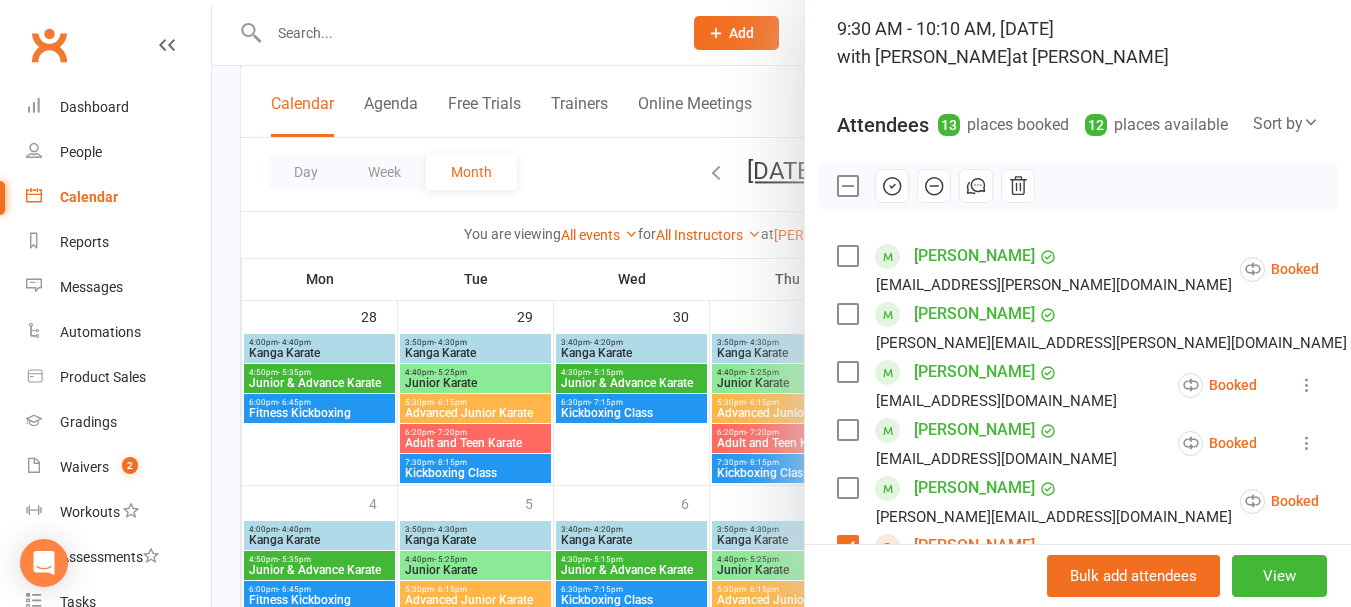 scroll, scrollTop: 167, scrollLeft: 0, axis: vertical 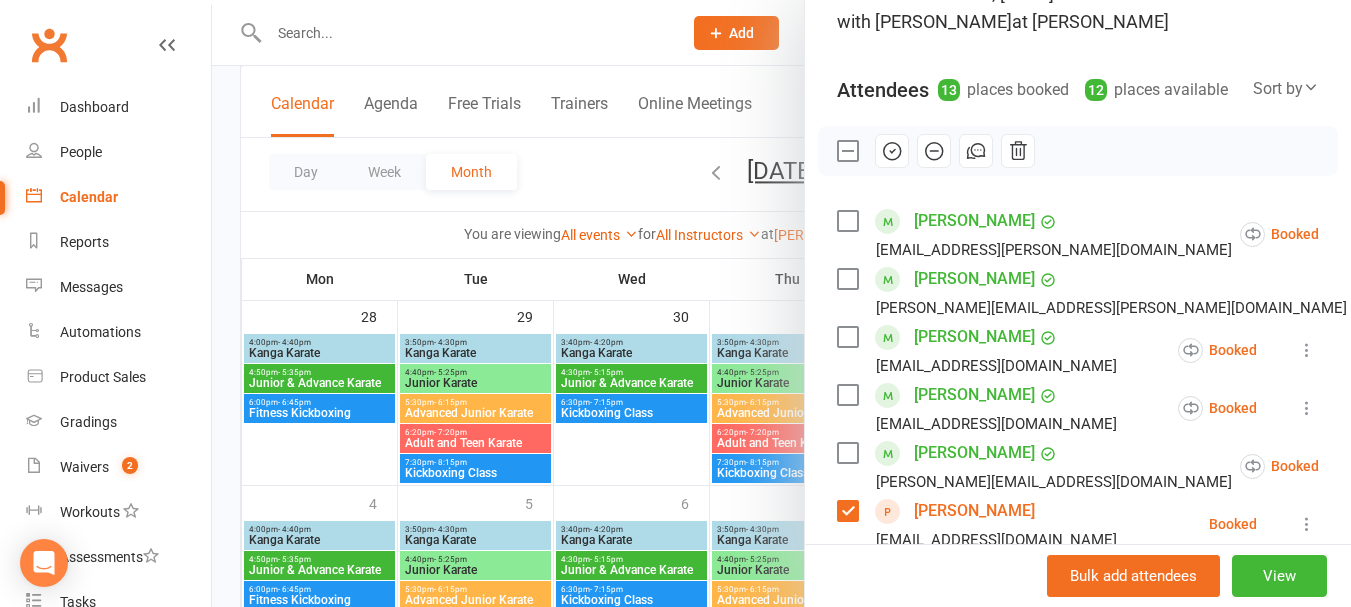 click at bounding box center [847, 279] 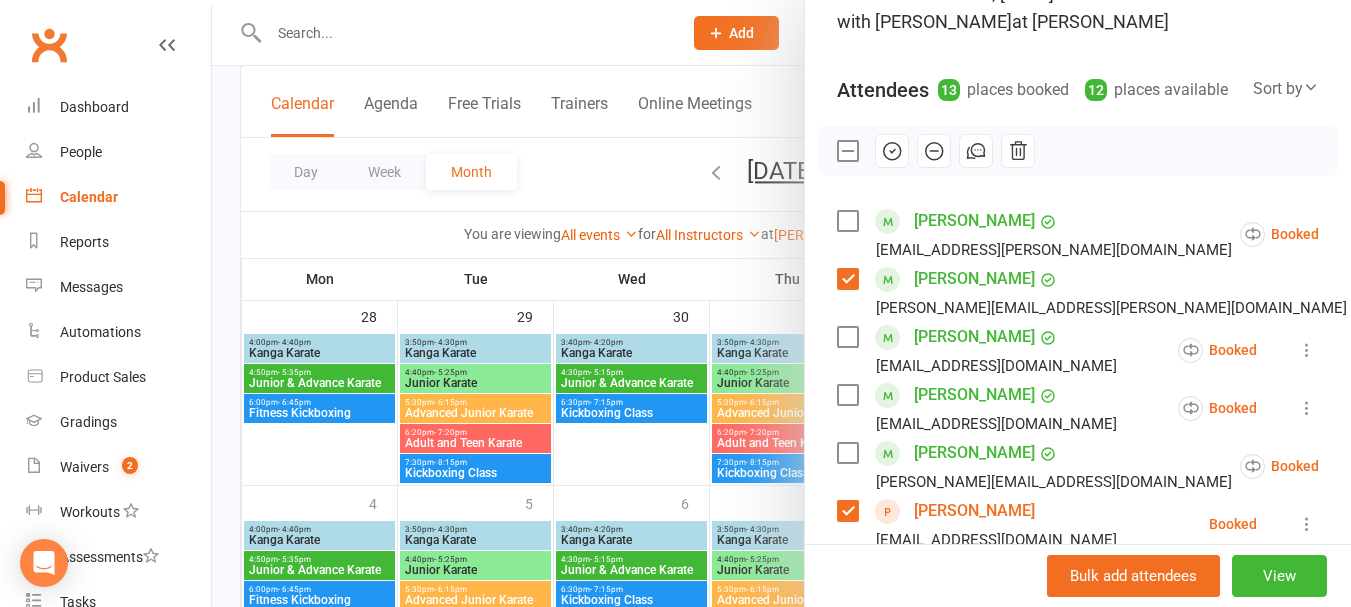 click at bounding box center [847, 337] 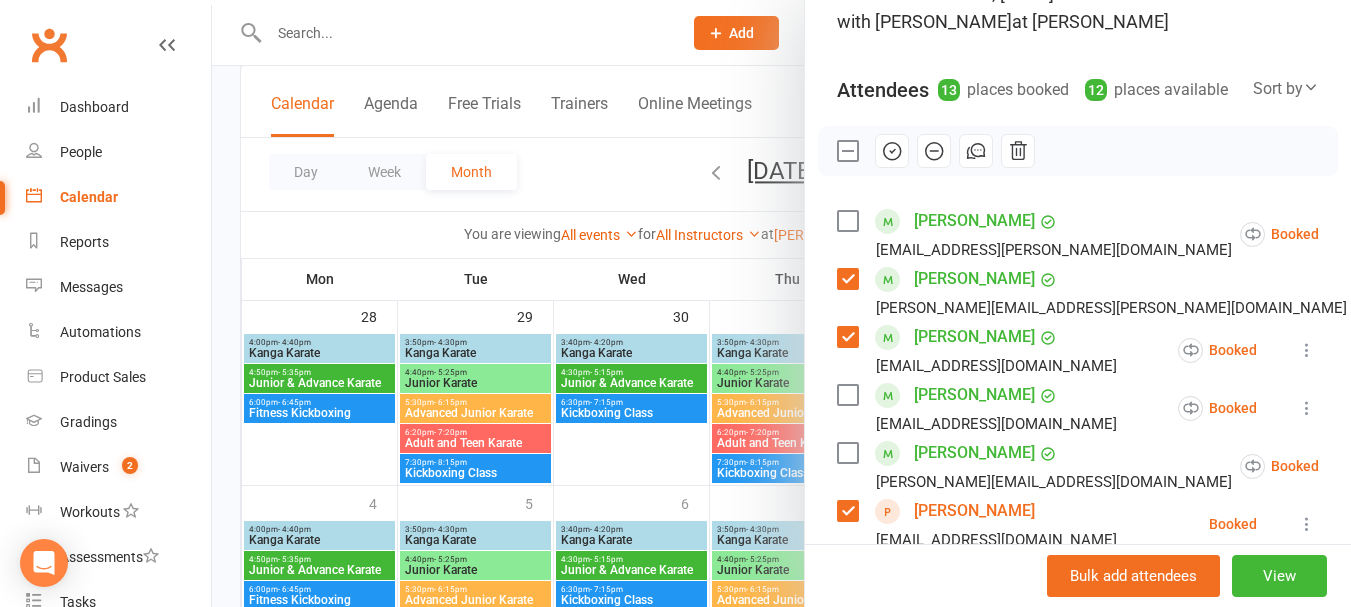 click at bounding box center (847, 395) 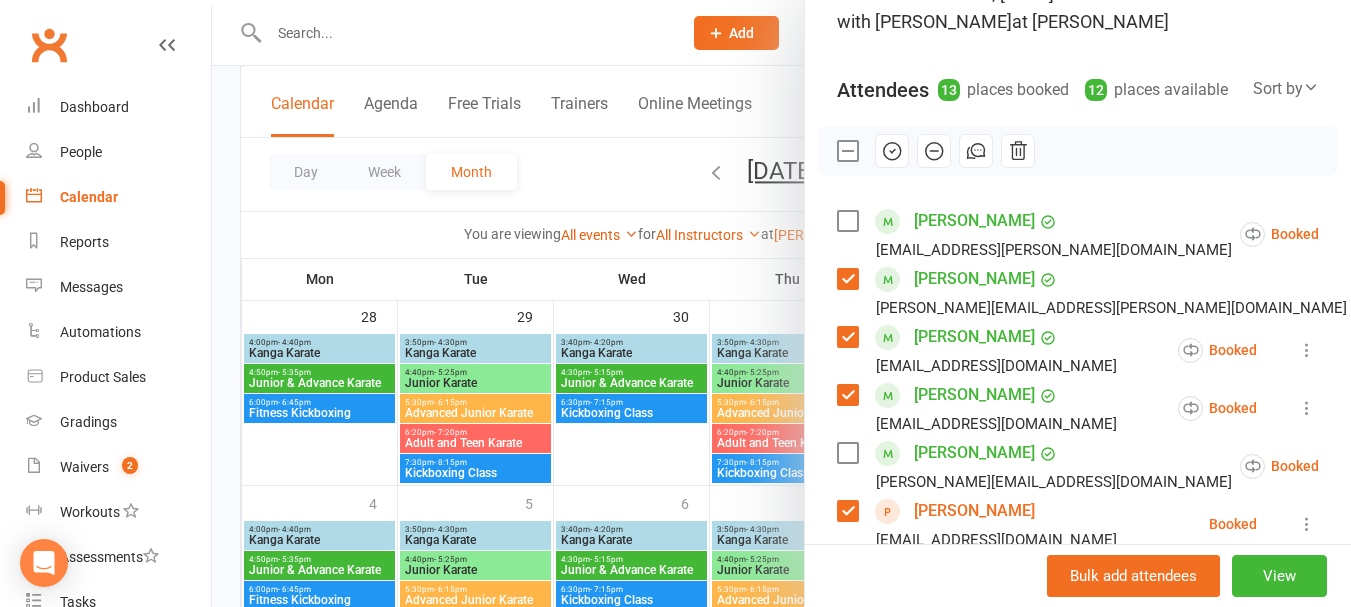 click at bounding box center (847, 453) 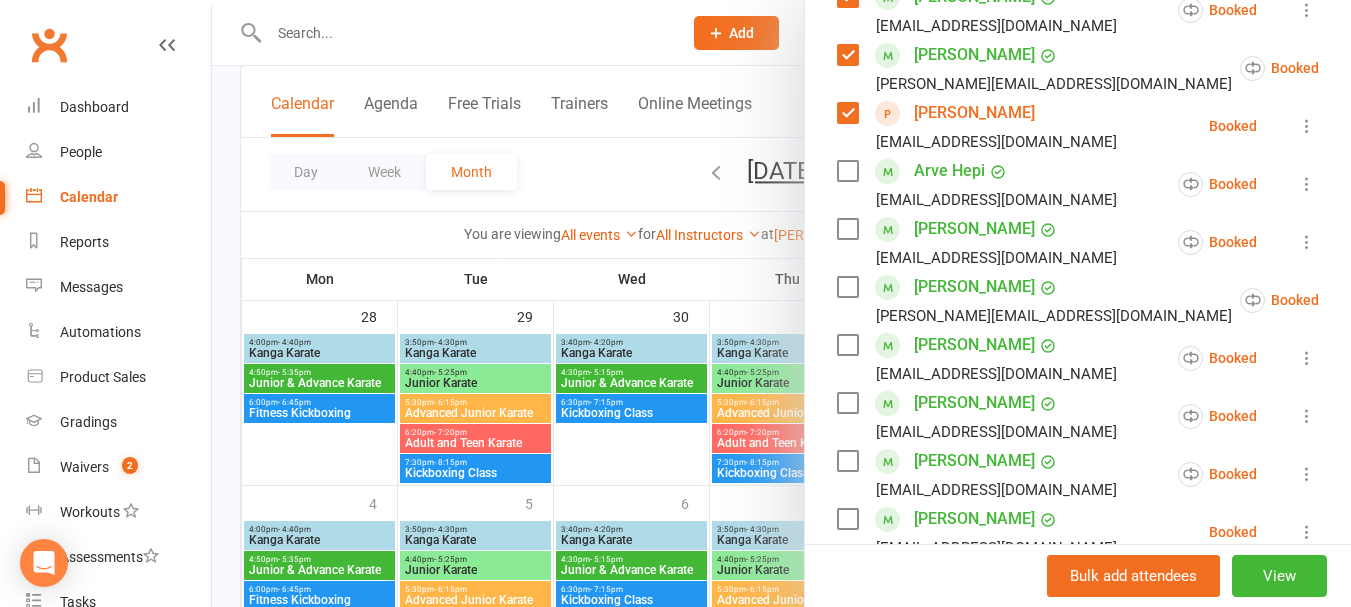 scroll, scrollTop: 567, scrollLeft: 0, axis: vertical 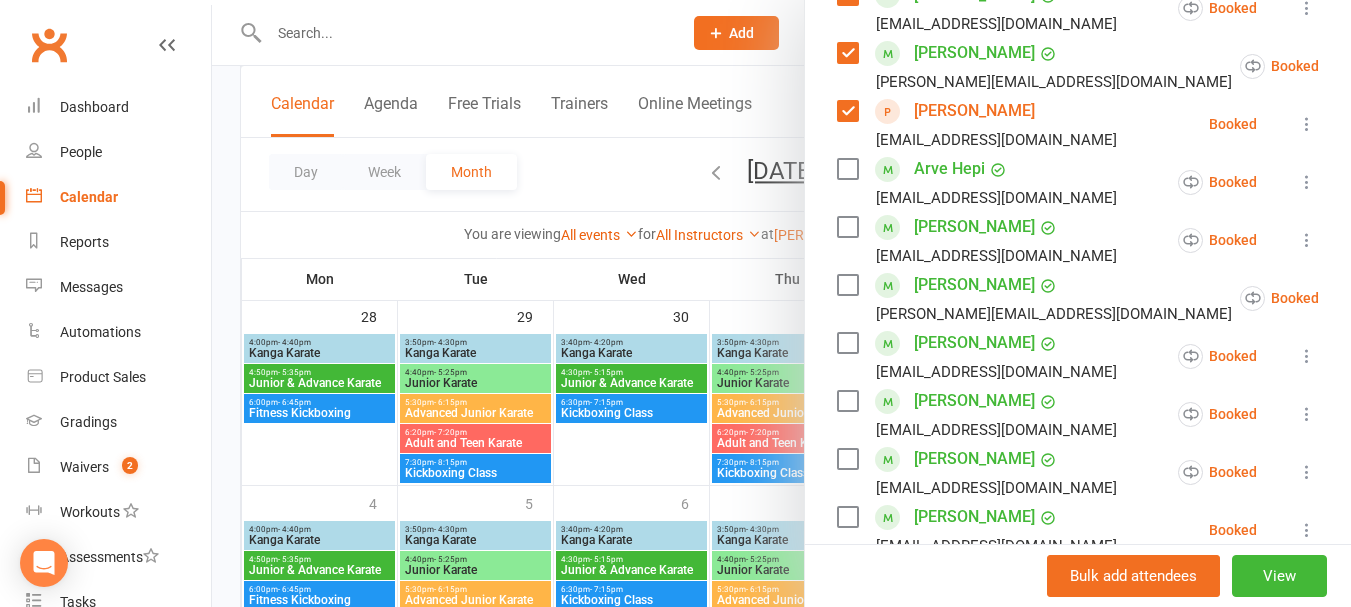click at bounding box center (847, 227) 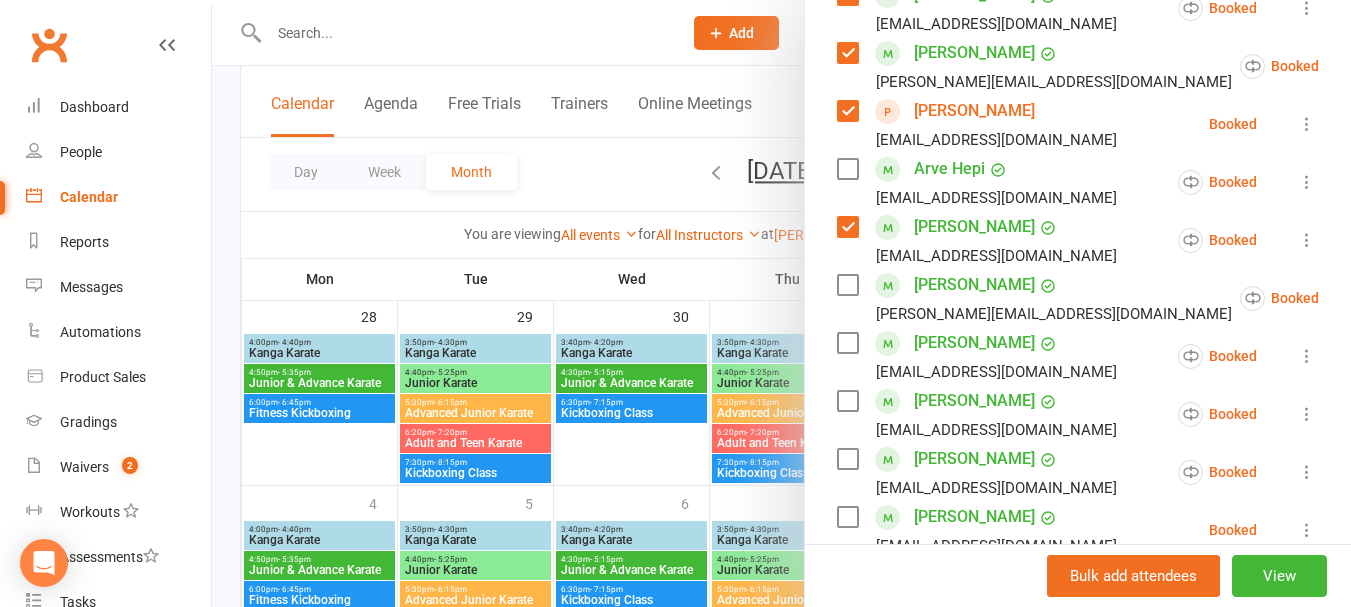 click at bounding box center (847, 285) 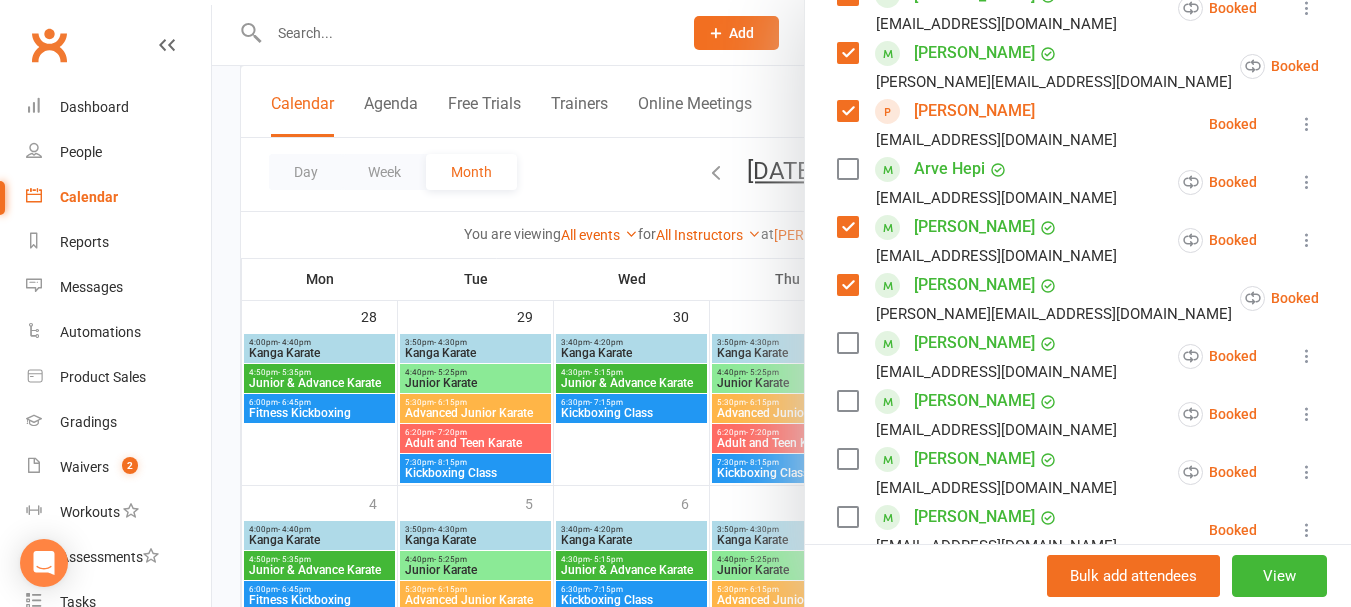 scroll, scrollTop: 667, scrollLeft: 0, axis: vertical 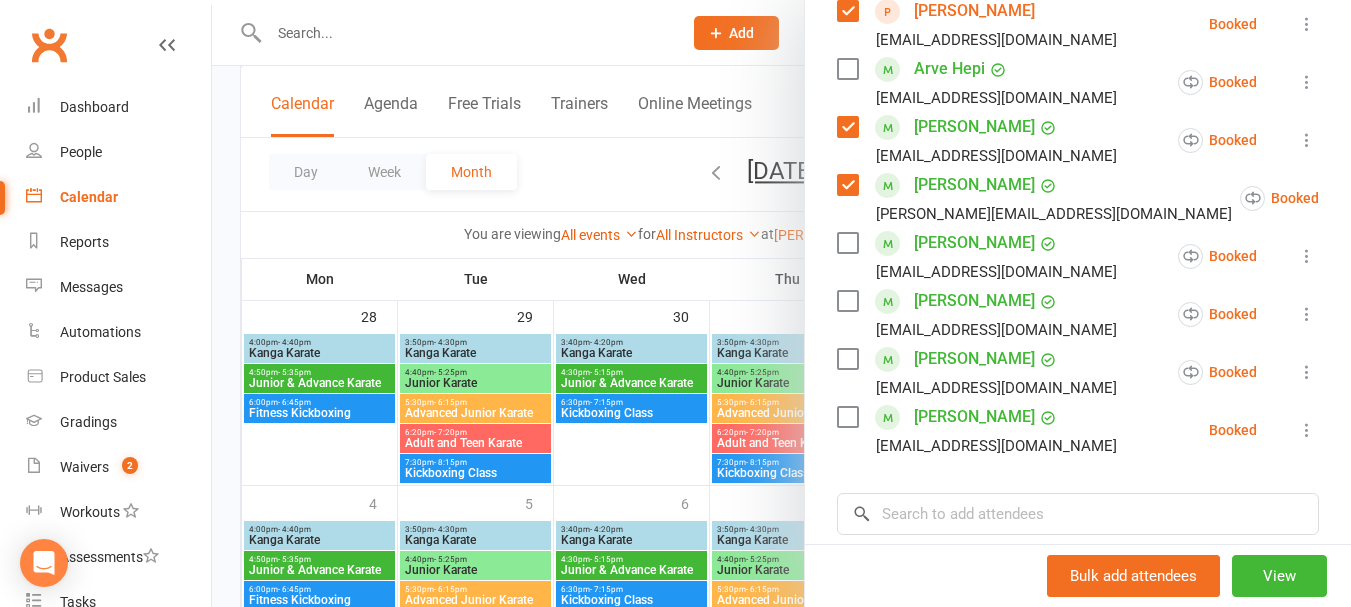 click at bounding box center (847, 243) 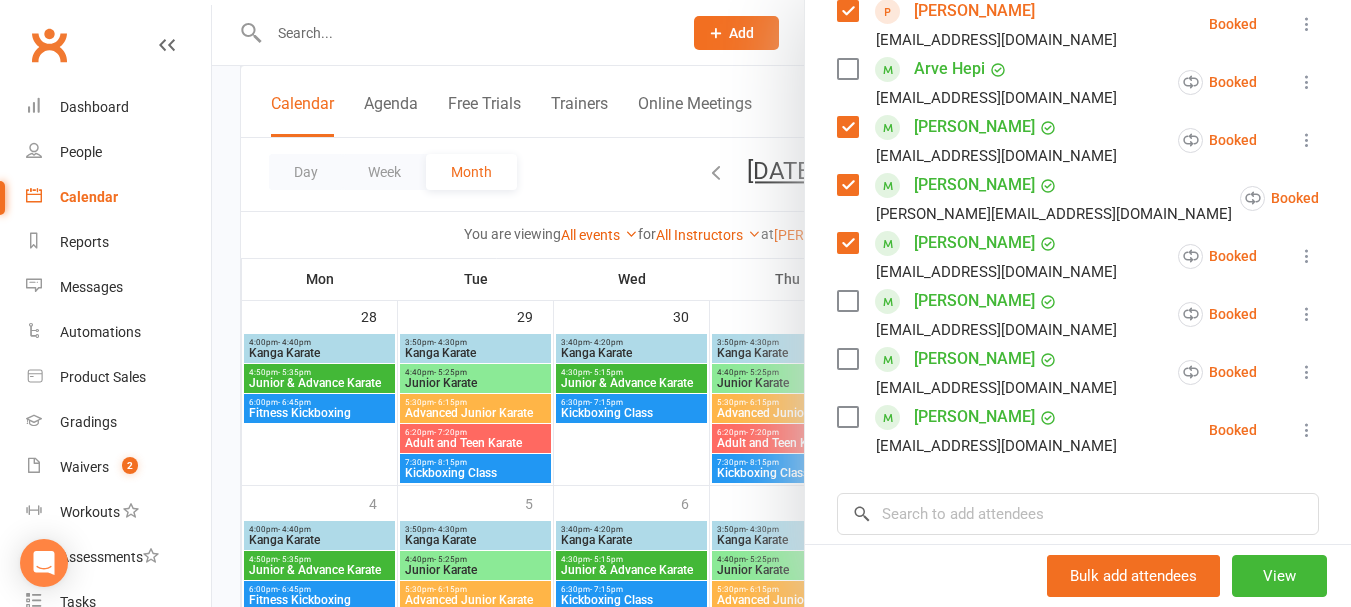 click at bounding box center [847, 359] 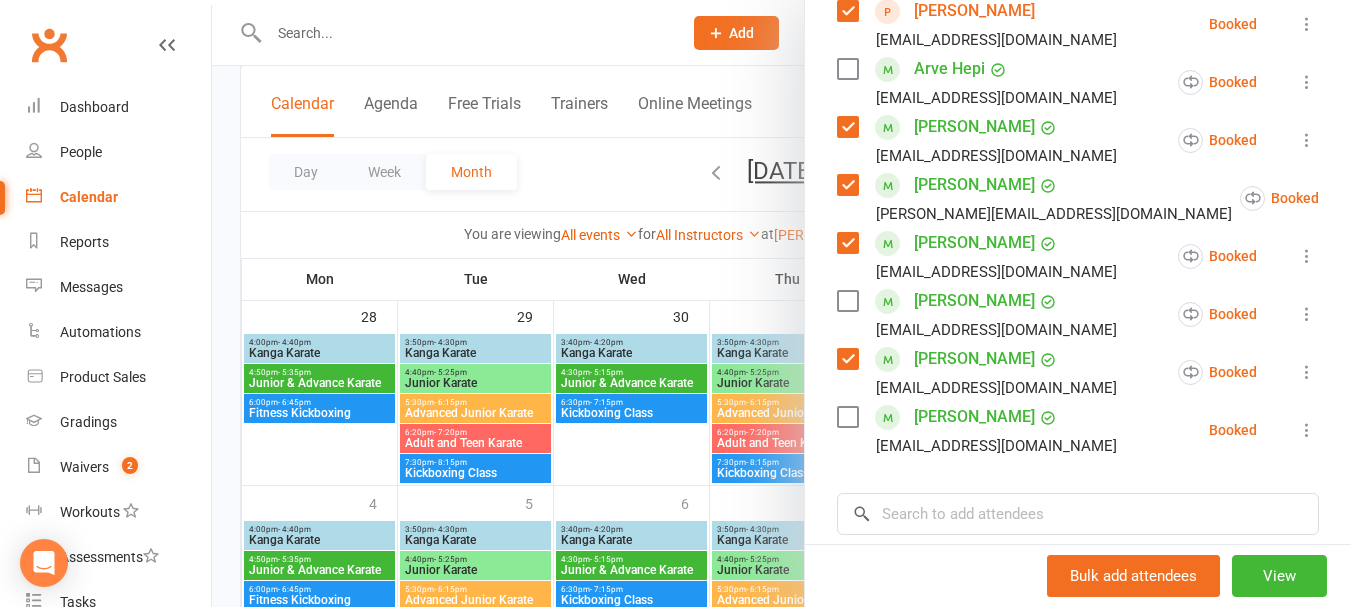 click on "[PERSON_NAME]  [EMAIL_ADDRESS][DOMAIN_NAME]" at bounding box center (981, 430) 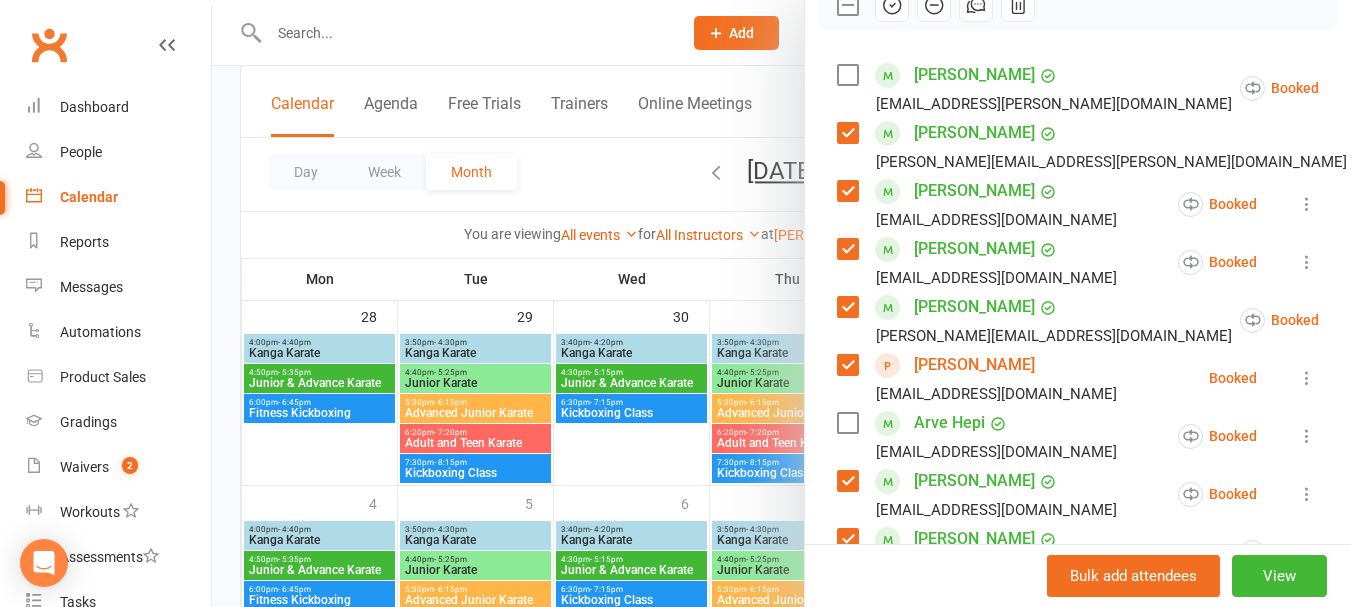 scroll, scrollTop: 267, scrollLeft: 0, axis: vertical 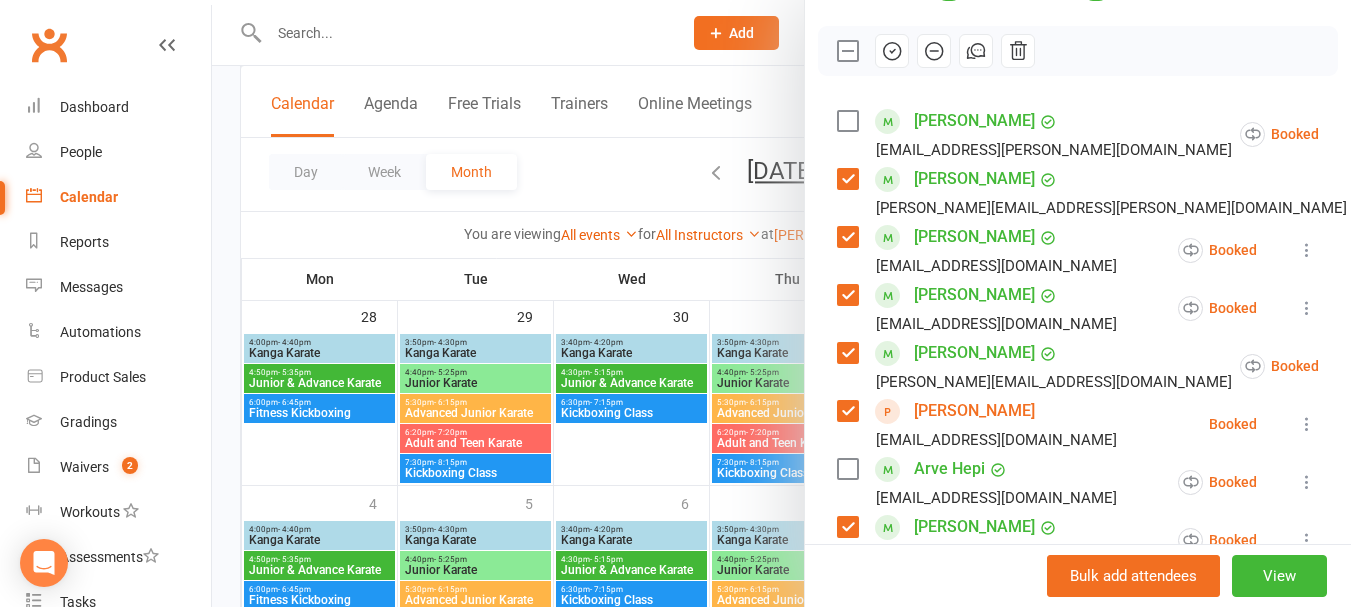 click at bounding box center [892, 51] 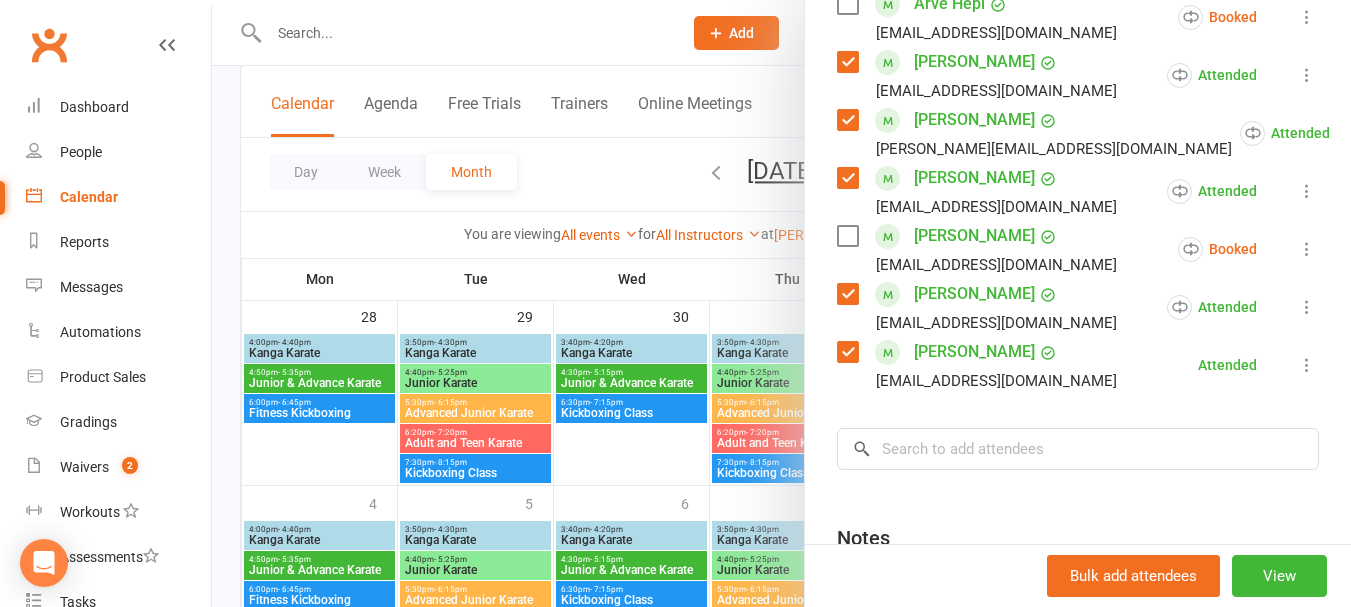 scroll, scrollTop: 967, scrollLeft: 0, axis: vertical 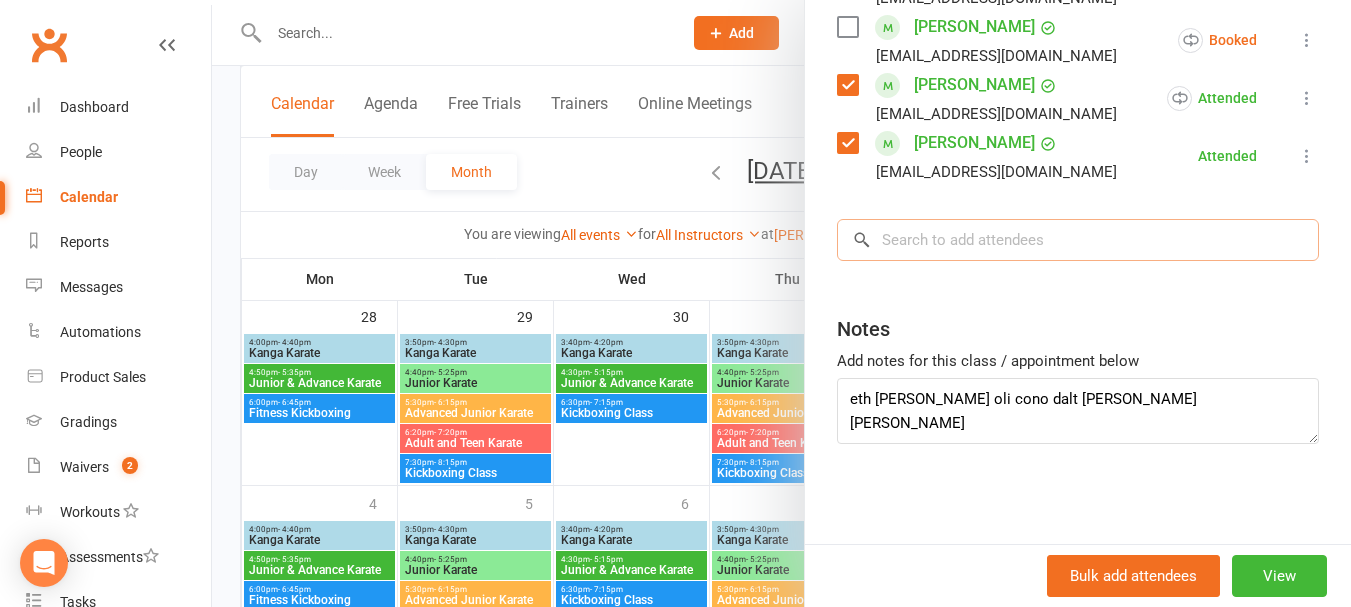 click at bounding box center (1078, 240) 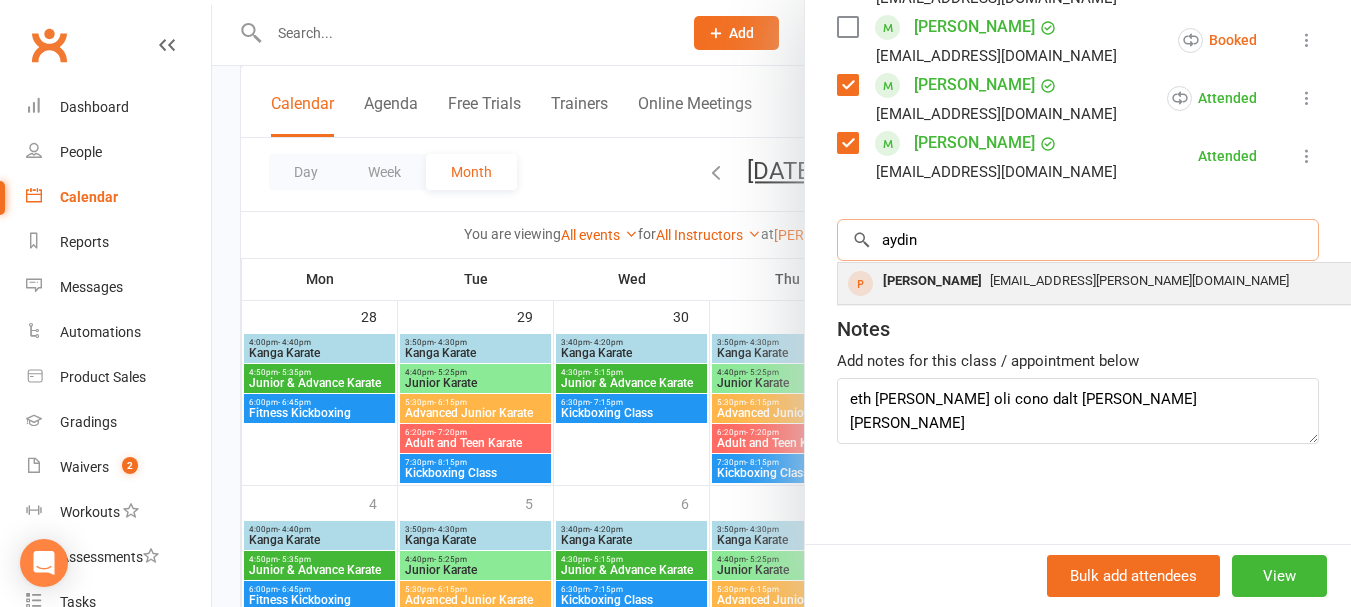 type on "aydin" 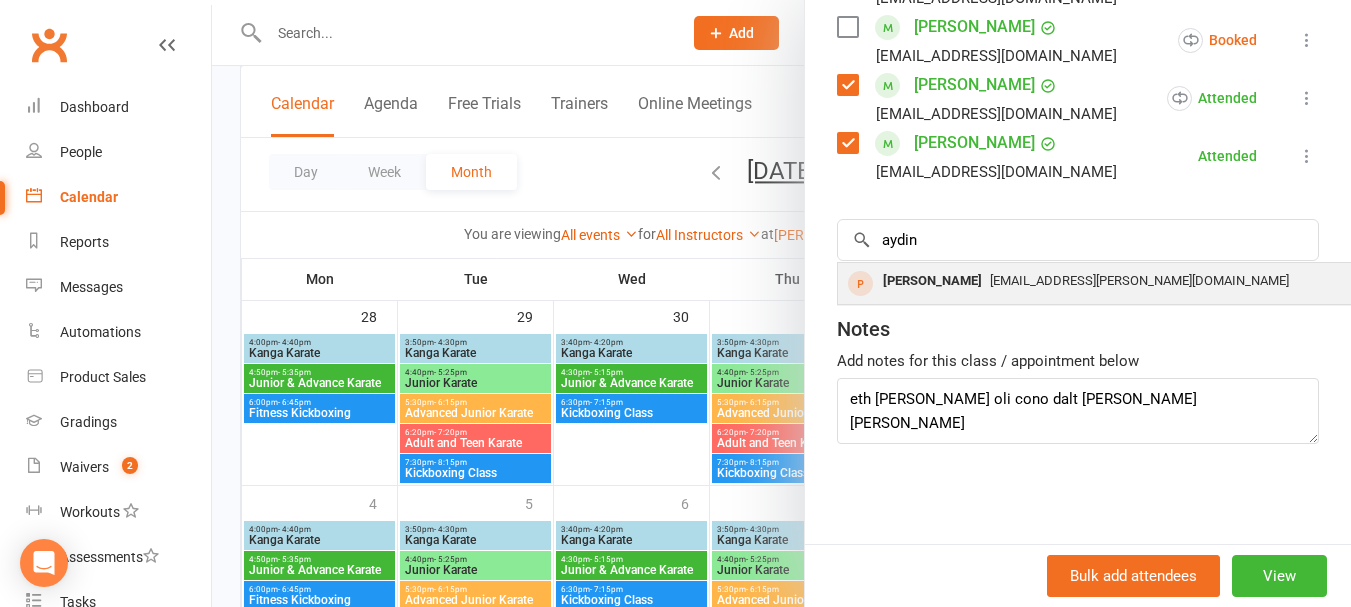 click on "[EMAIL_ADDRESS][PERSON_NAME][DOMAIN_NAME]" at bounding box center [1139, 280] 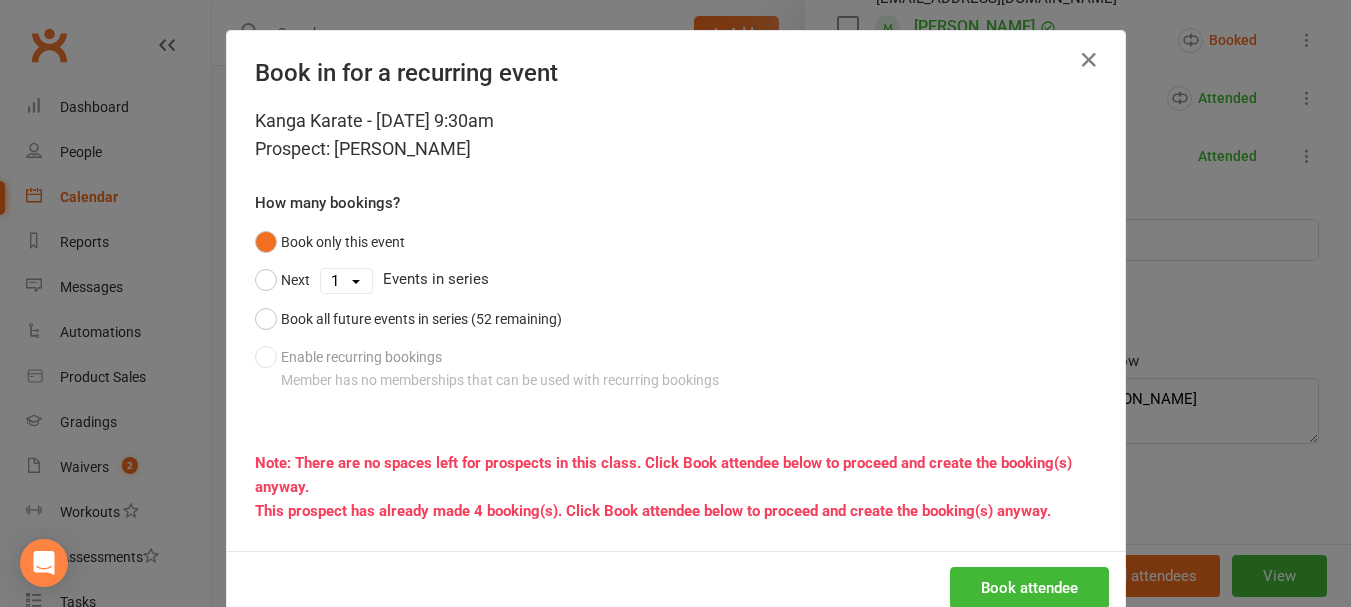 scroll, scrollTop: 49, scrollLeft: 0, axis: vertical 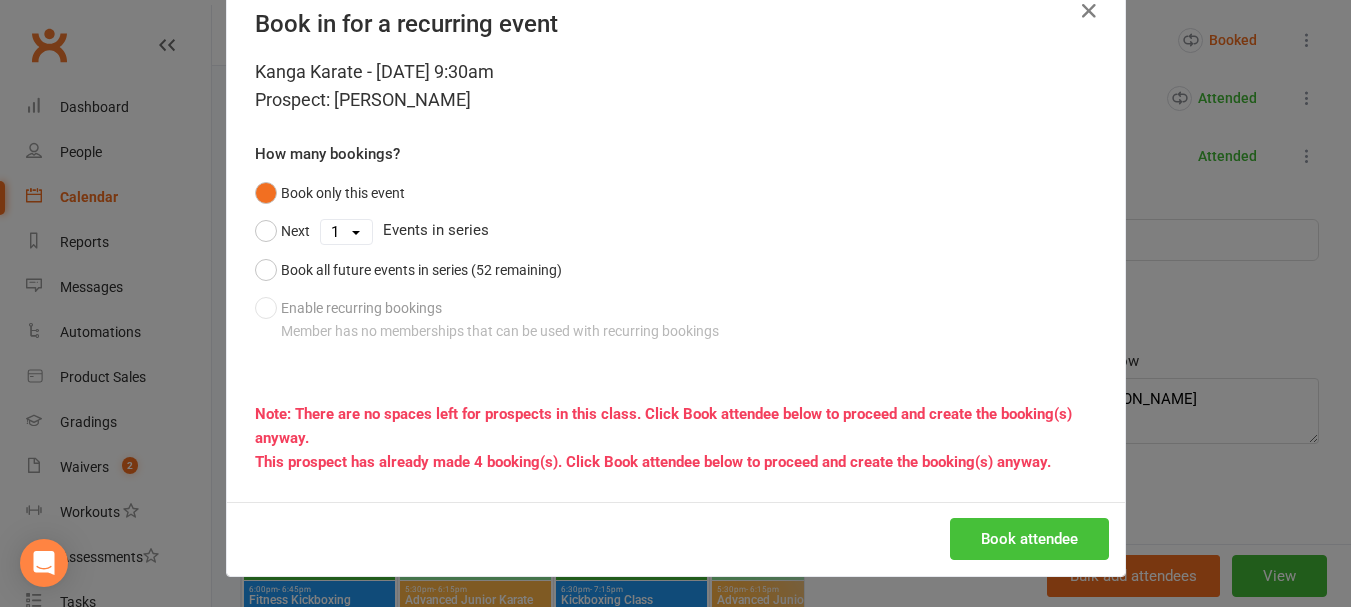 click on "Book attendee" at bounding box center [1029, 539] 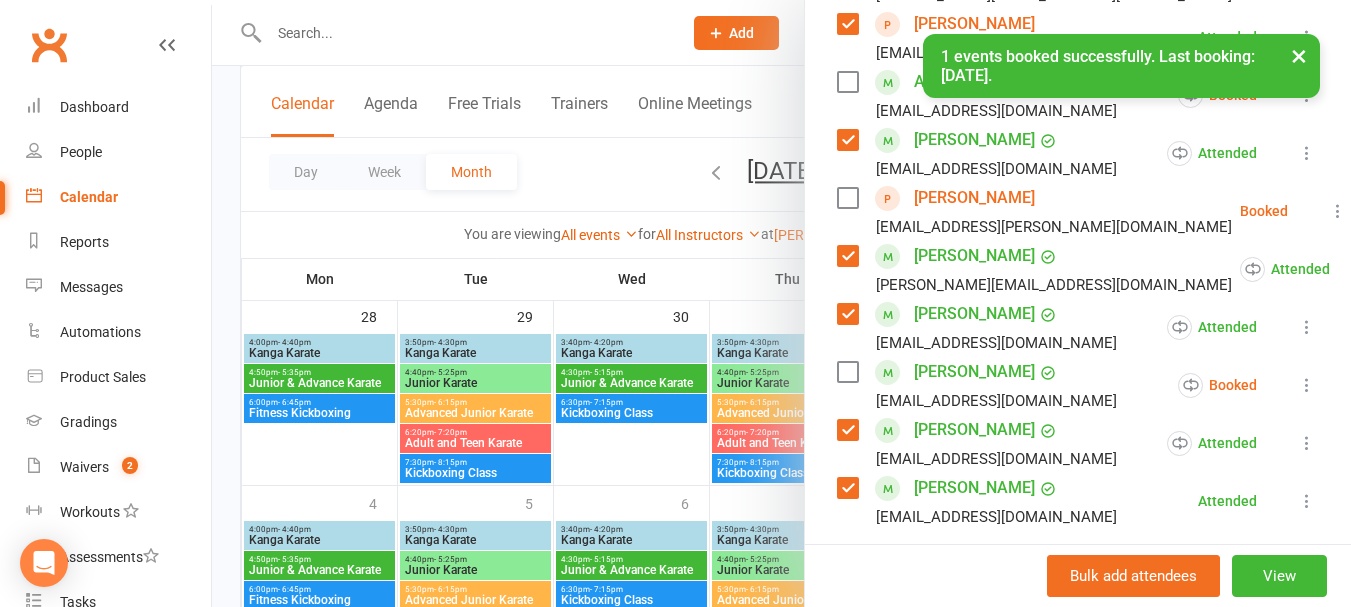 scroll, scrollTop: 625, scrollLeft: 0, axis: vertical 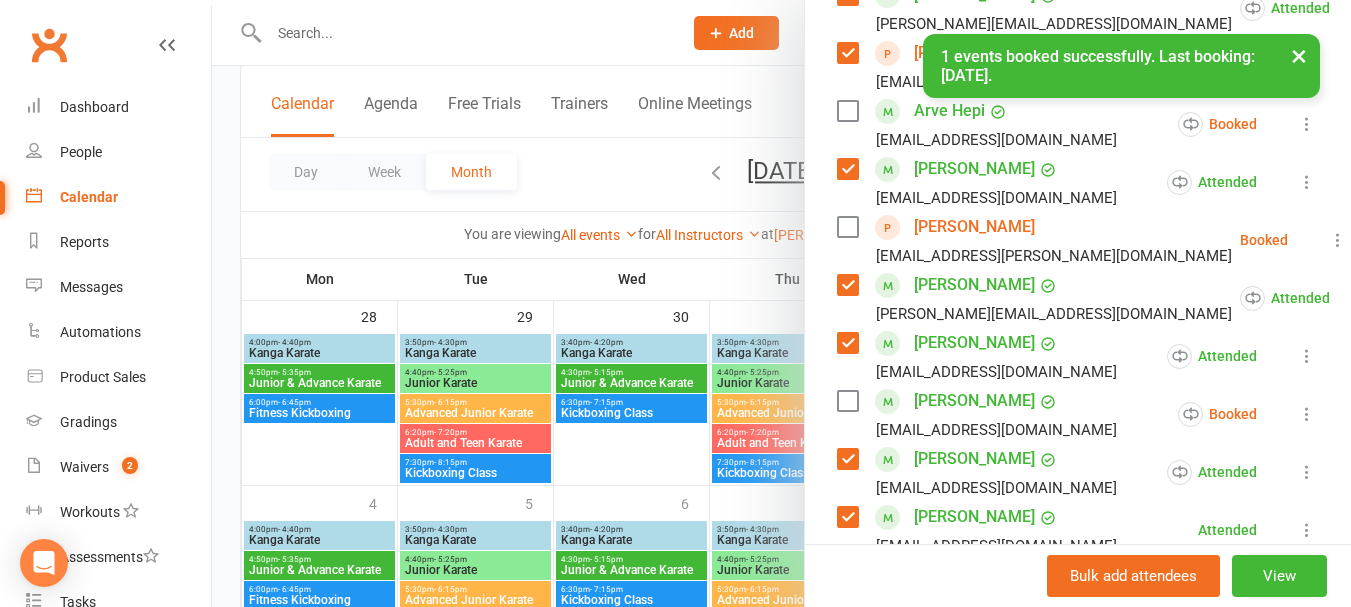 click at bounding box center [1338, 240] 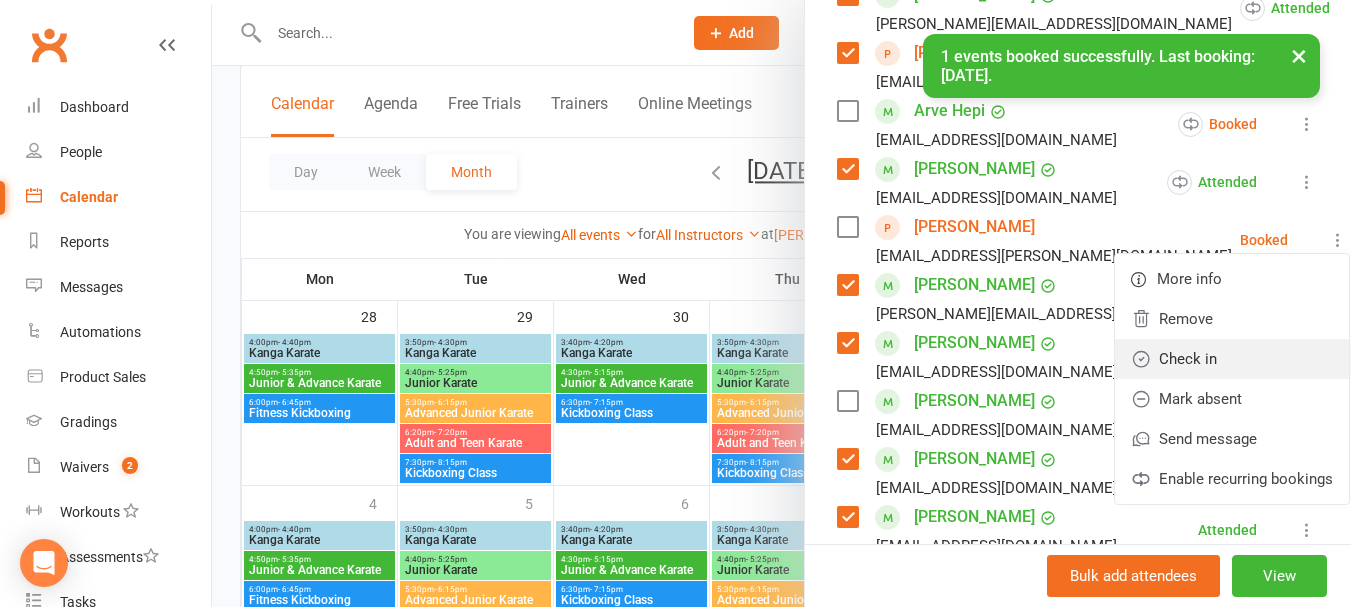 click on "Check in" at bounding box center [1232, 359] 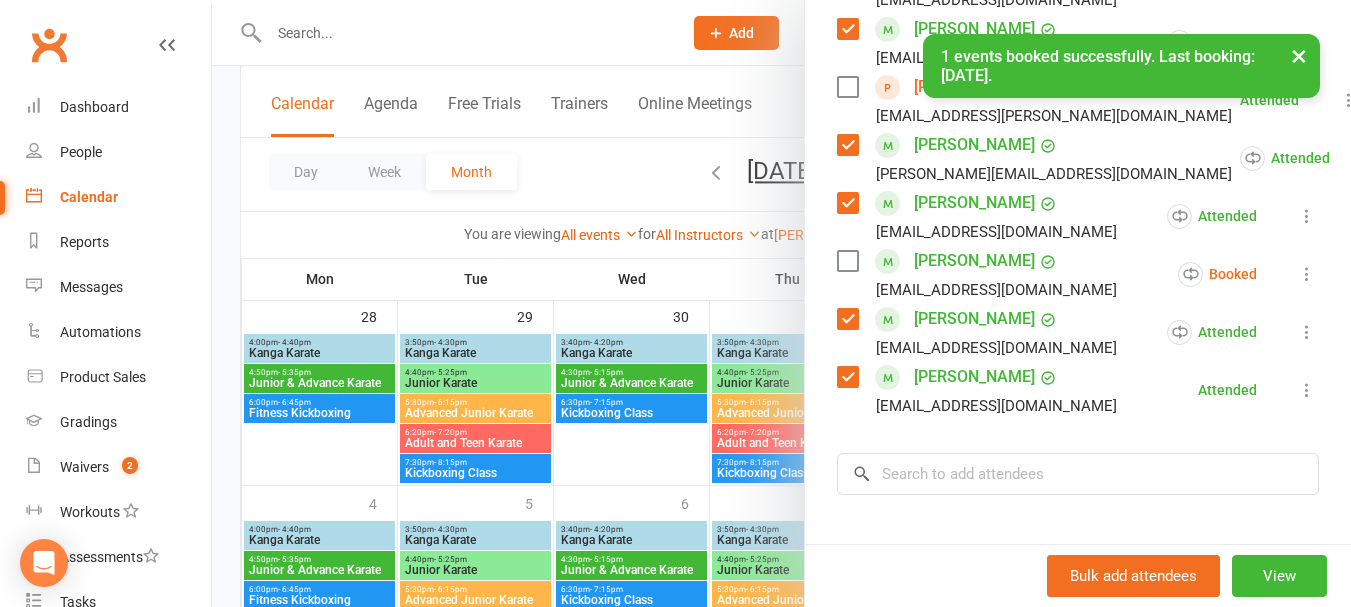 scroll, scrollTop: 825, scrollLeft: 0, axis: vertical 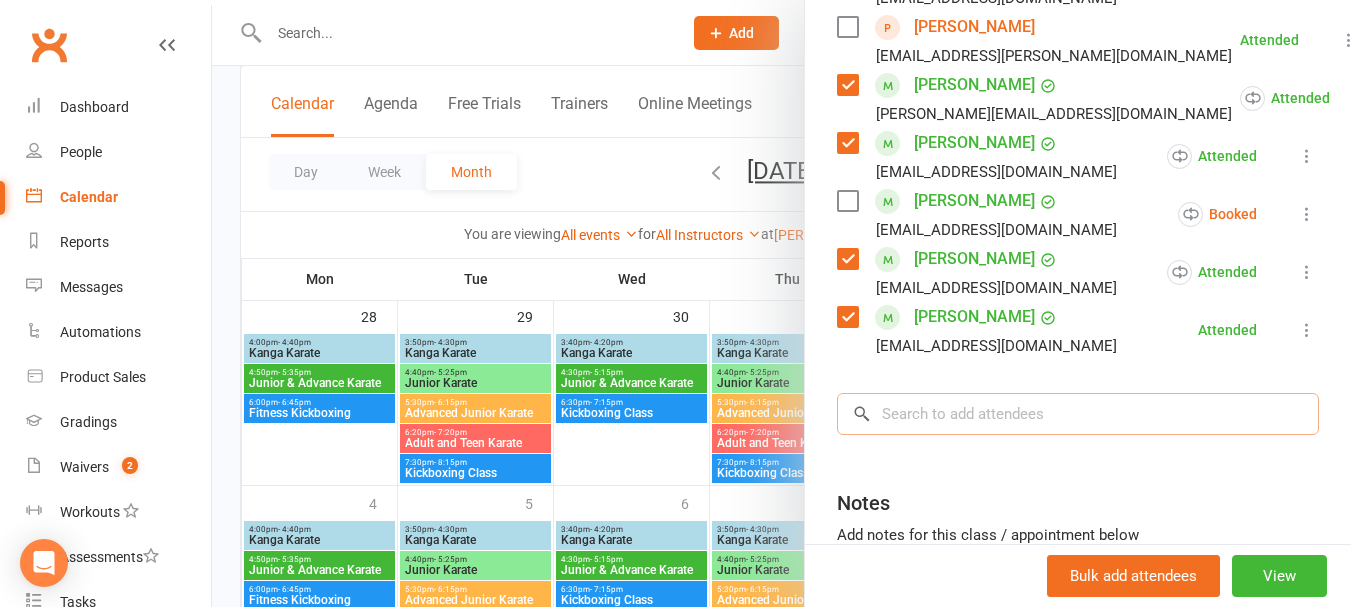 click at bounding box center (1078, 414) 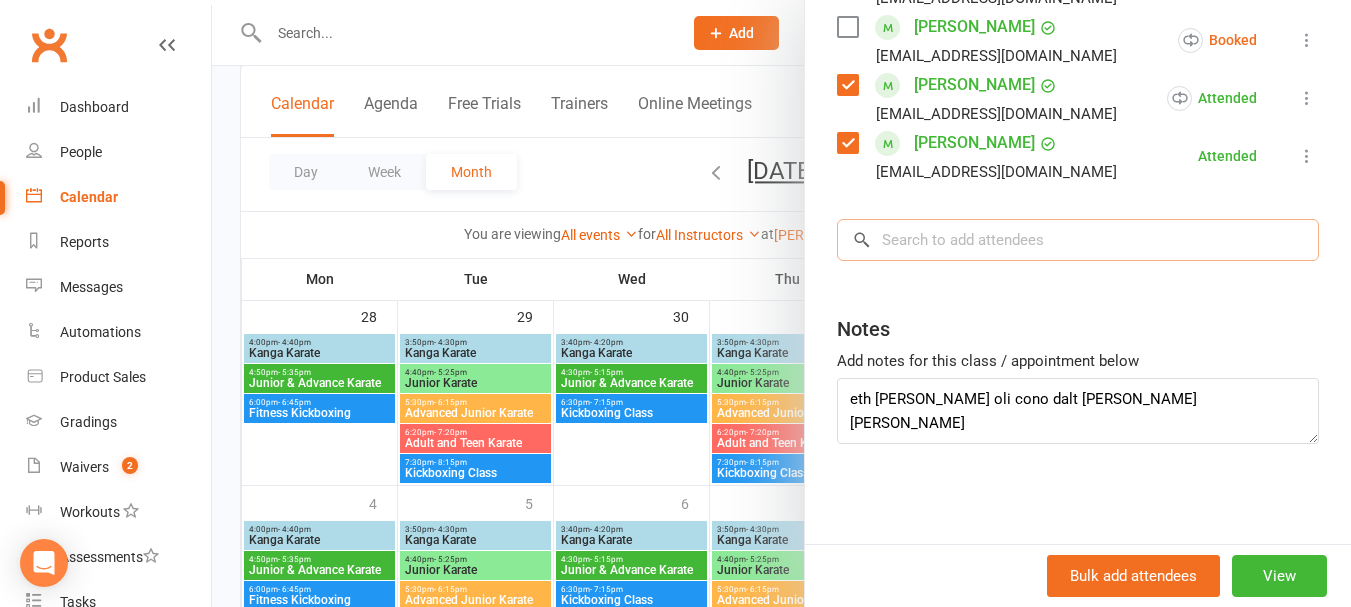 scroll, scrollTop: 1025, scrollLeft: 0, axis: vertical 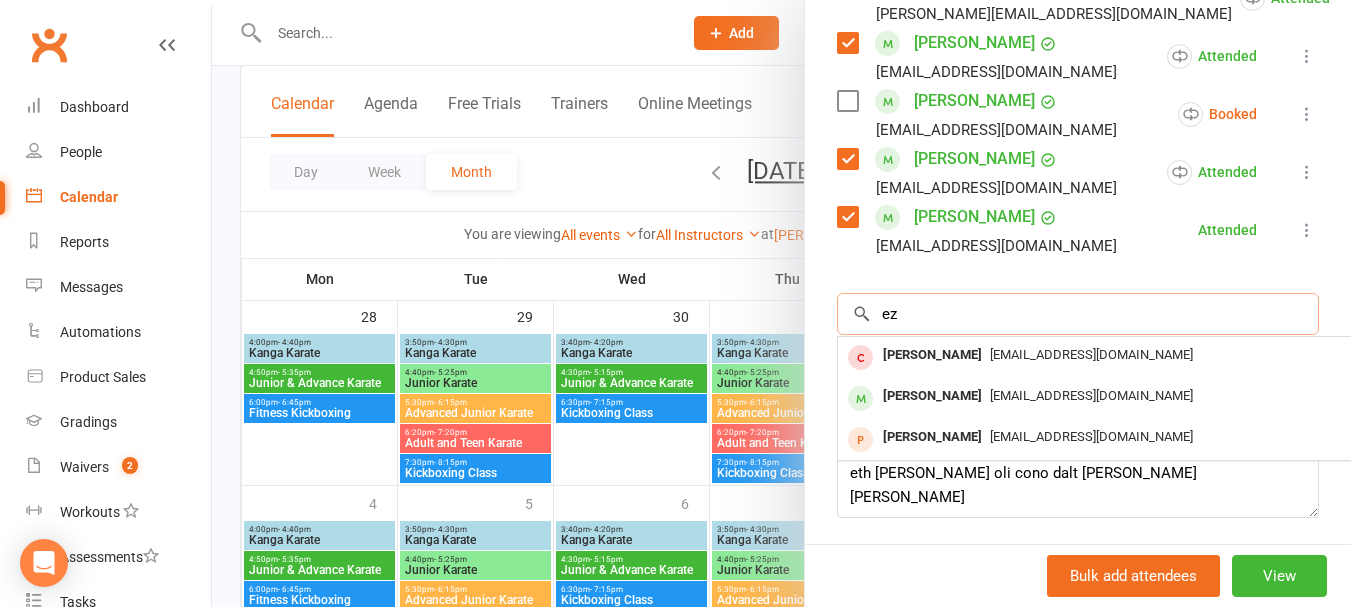 type on "e" 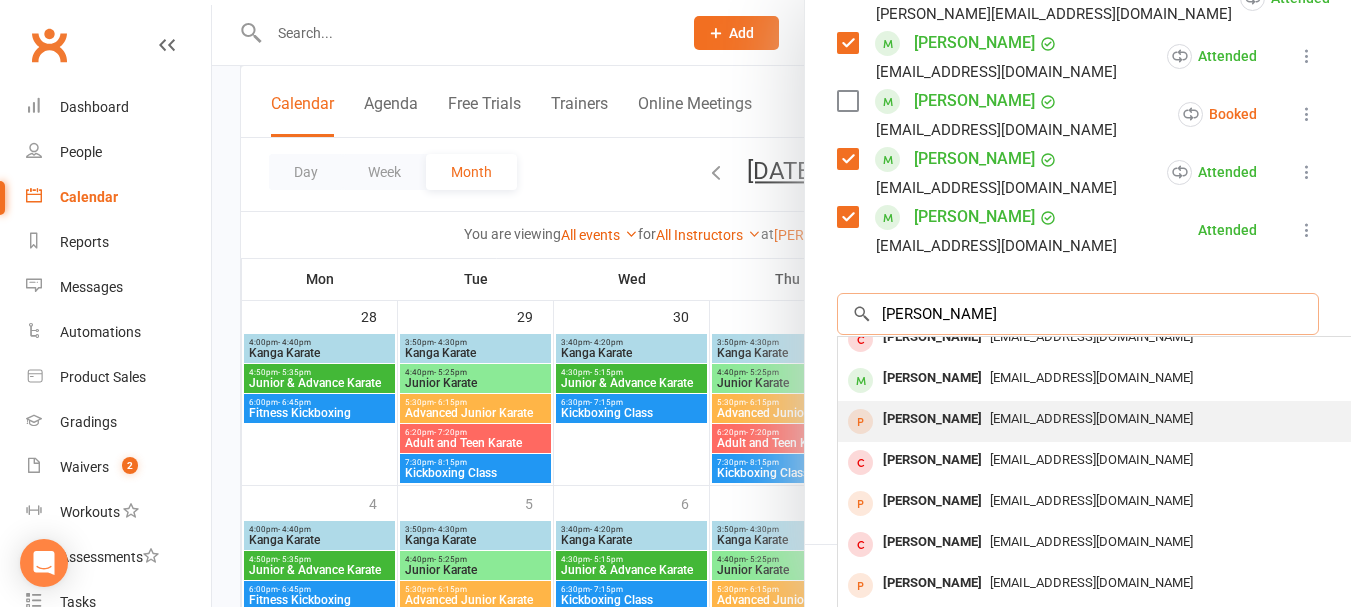 scroll, scrollTop: 0, scrollLeft: 0, axis: both 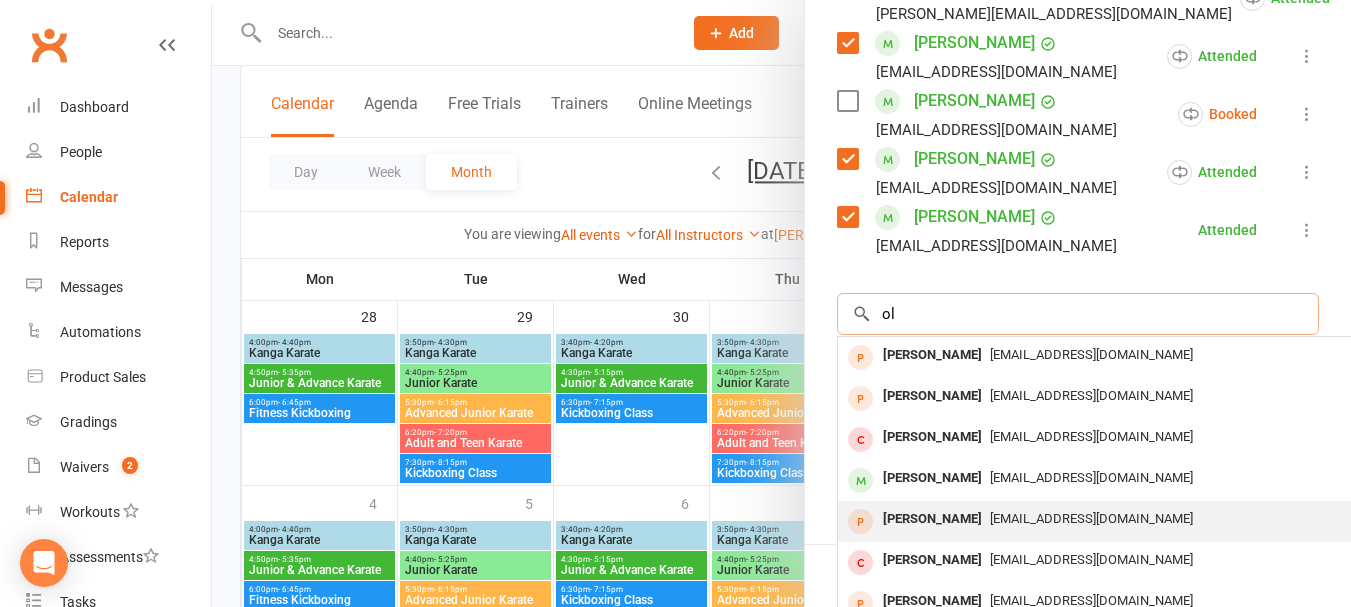 type on "o" 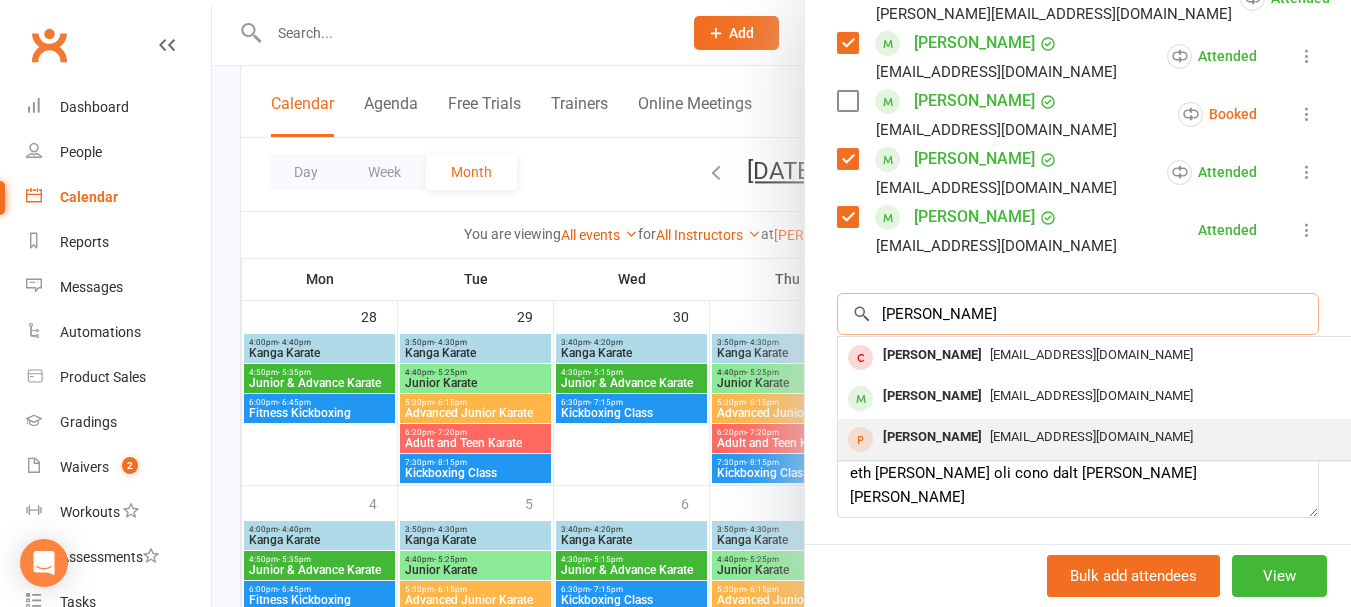 type on "[PERSON_NAME]" 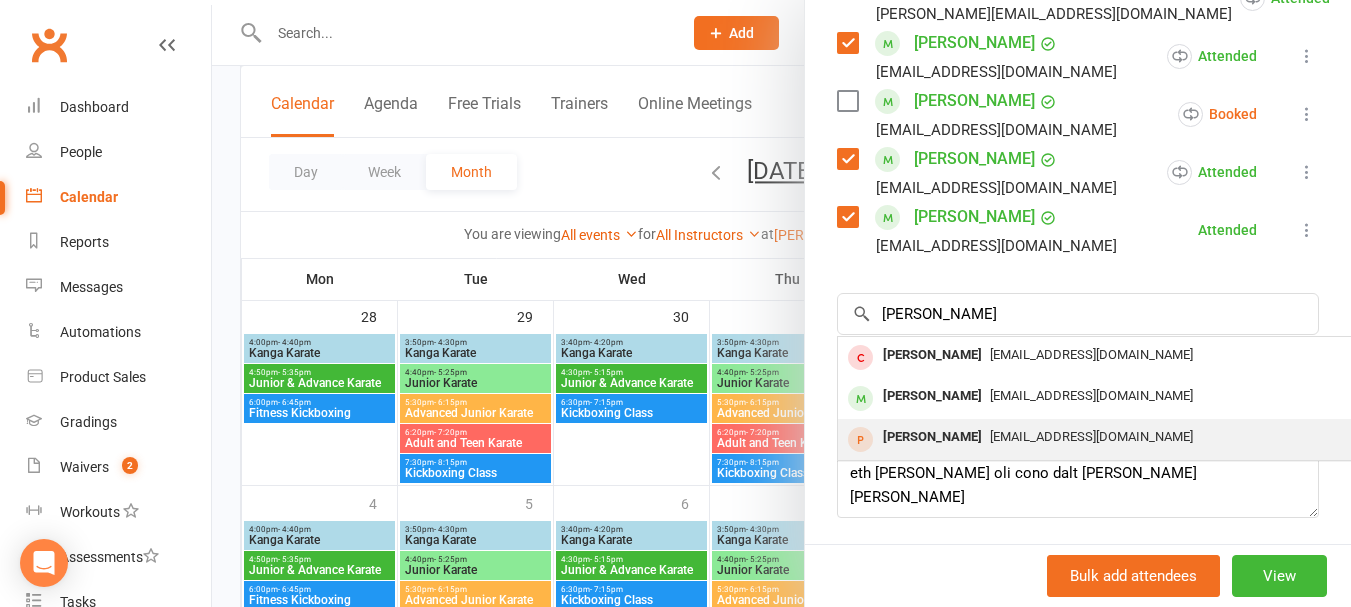 click on "[EMAIL_ADDRESS][DOMAIN_NAME]" at bounding box center [1091, 436] 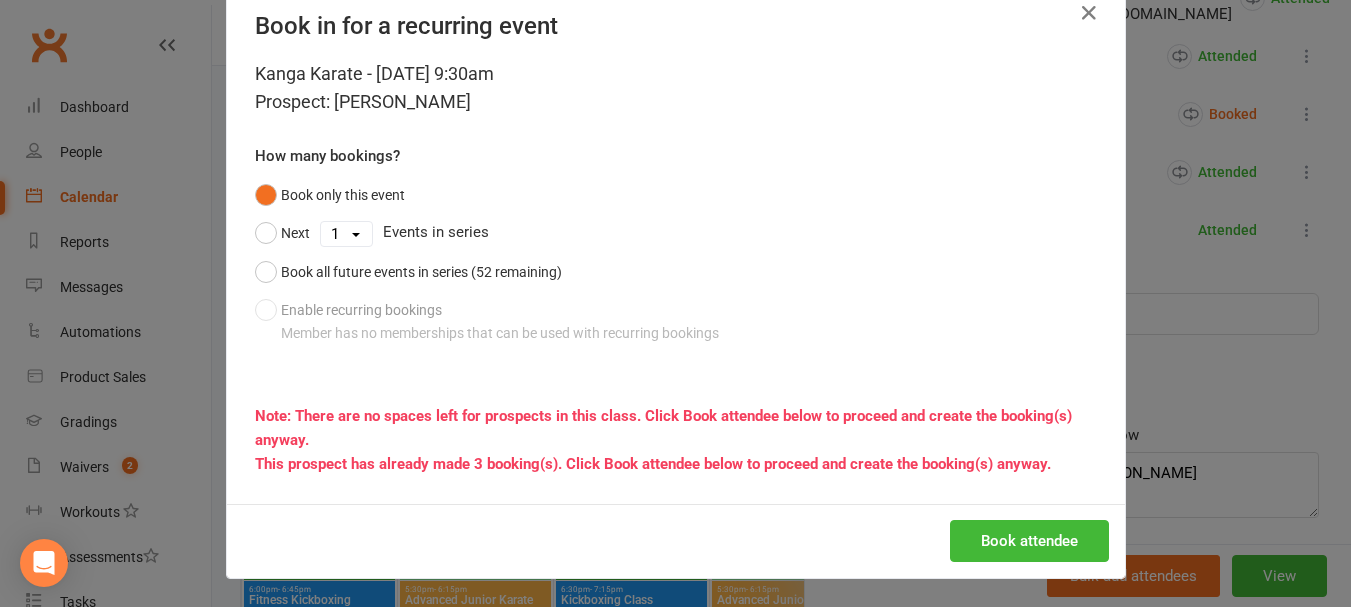 scroll, scrollTop: 49, scrollLeft: 0, axis: vertical 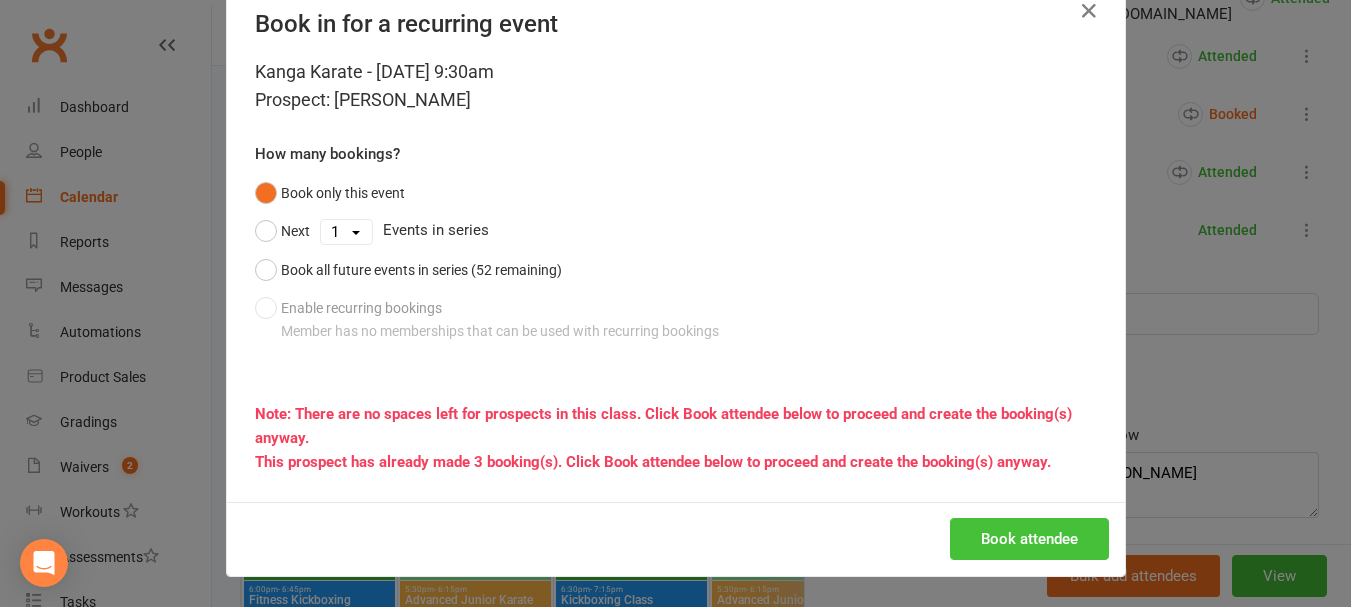 click on "Book attendee" at bounding box center [1029, 539] 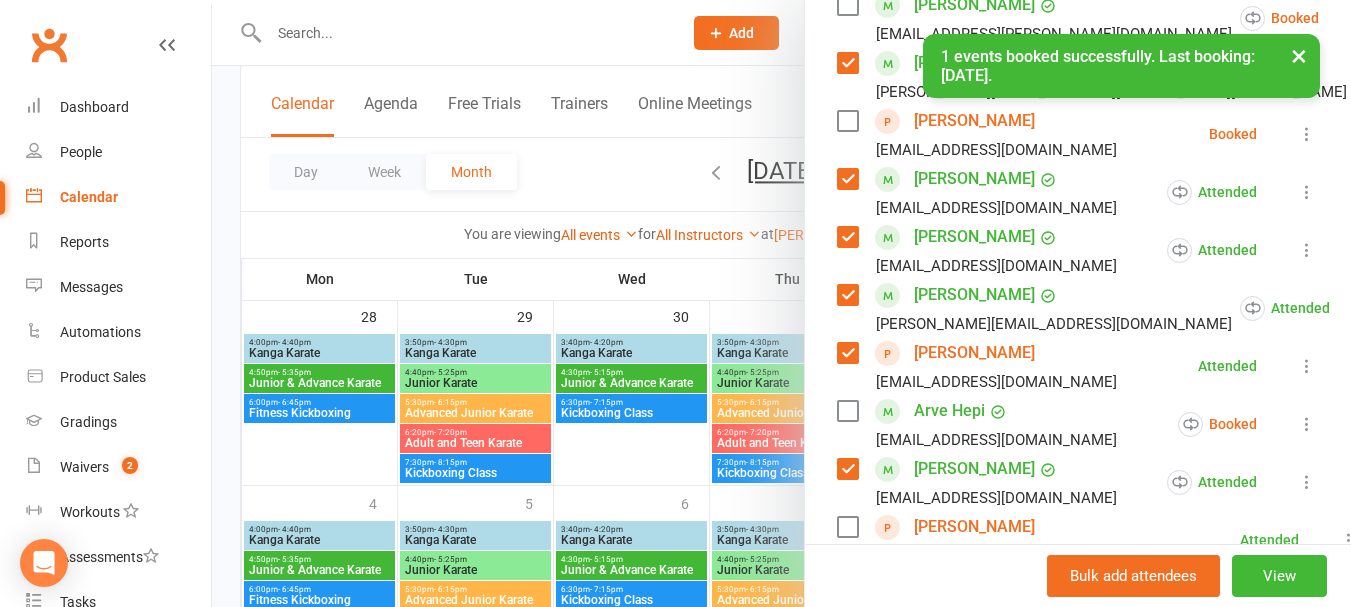 scroll, scrollTop: 283, scrollLeft: 0, axis: vertical 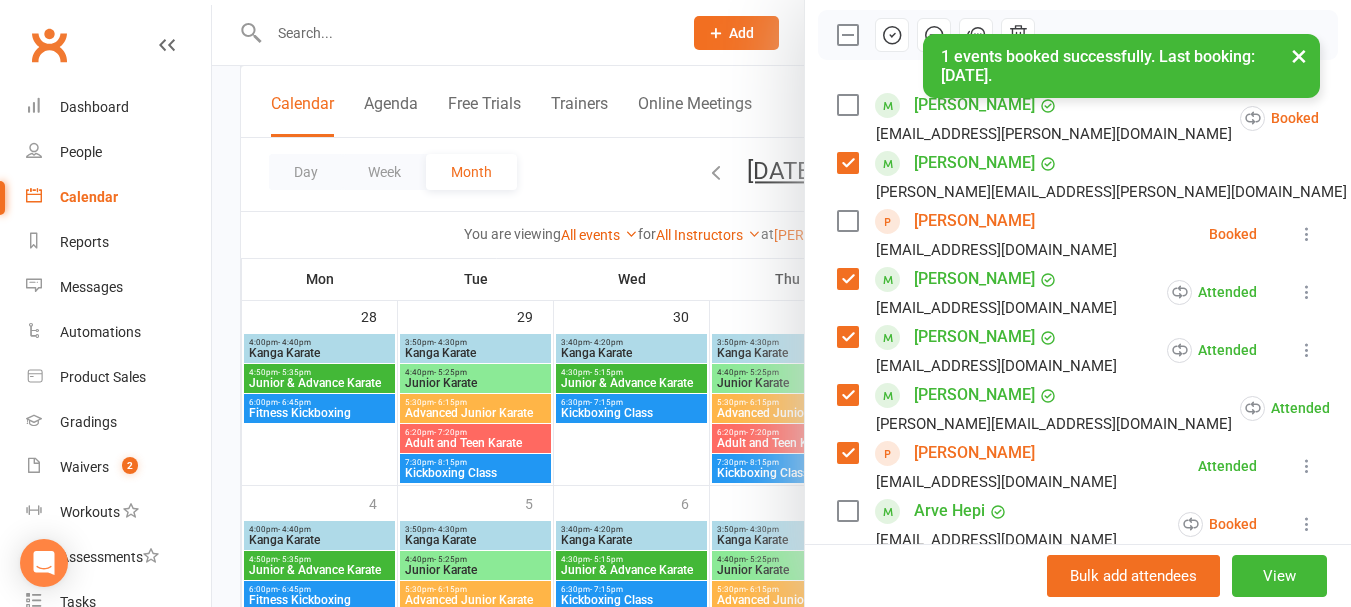 click on "[PERSON_NAME]" at bounding box center [974, 221] 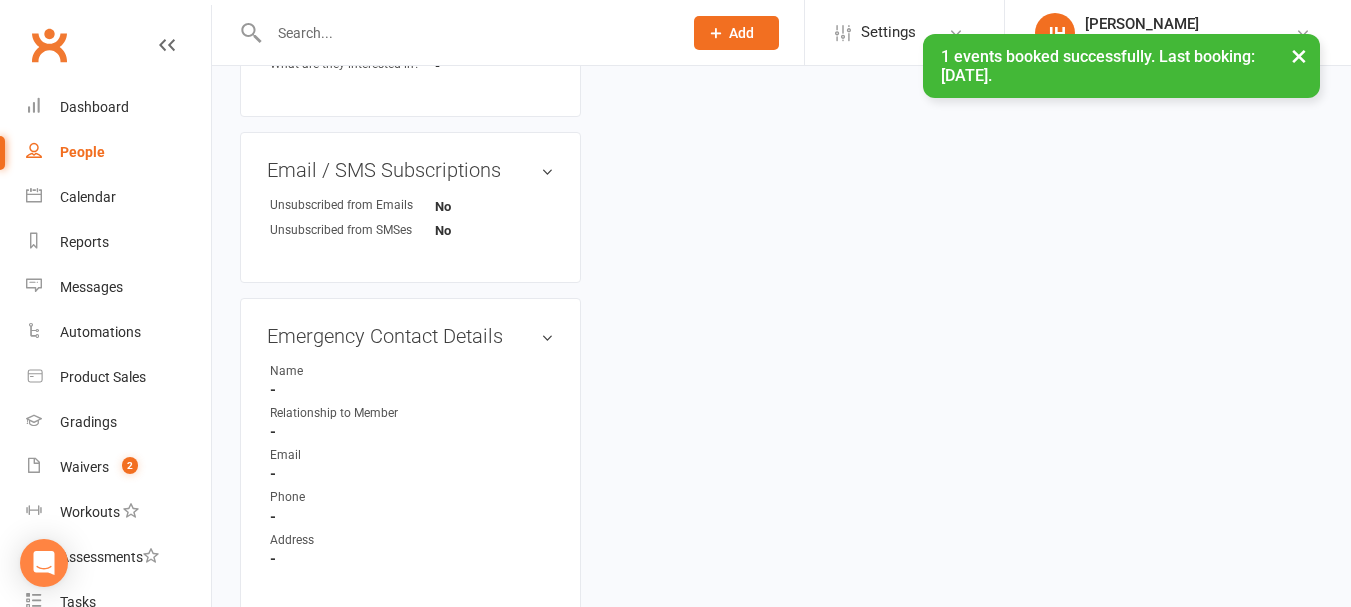 scroll, scrollTop: 0, scrollLeft: 0, axis: both 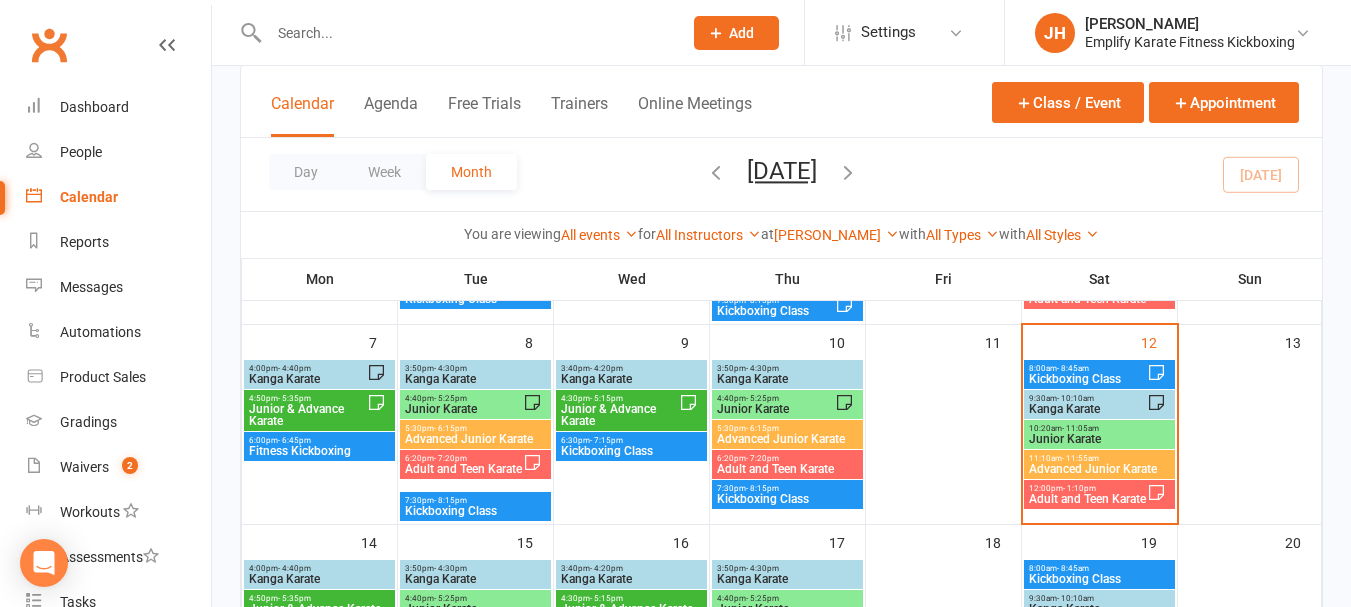 click on "Kanga Karate" at bounding box center (1087, 409) 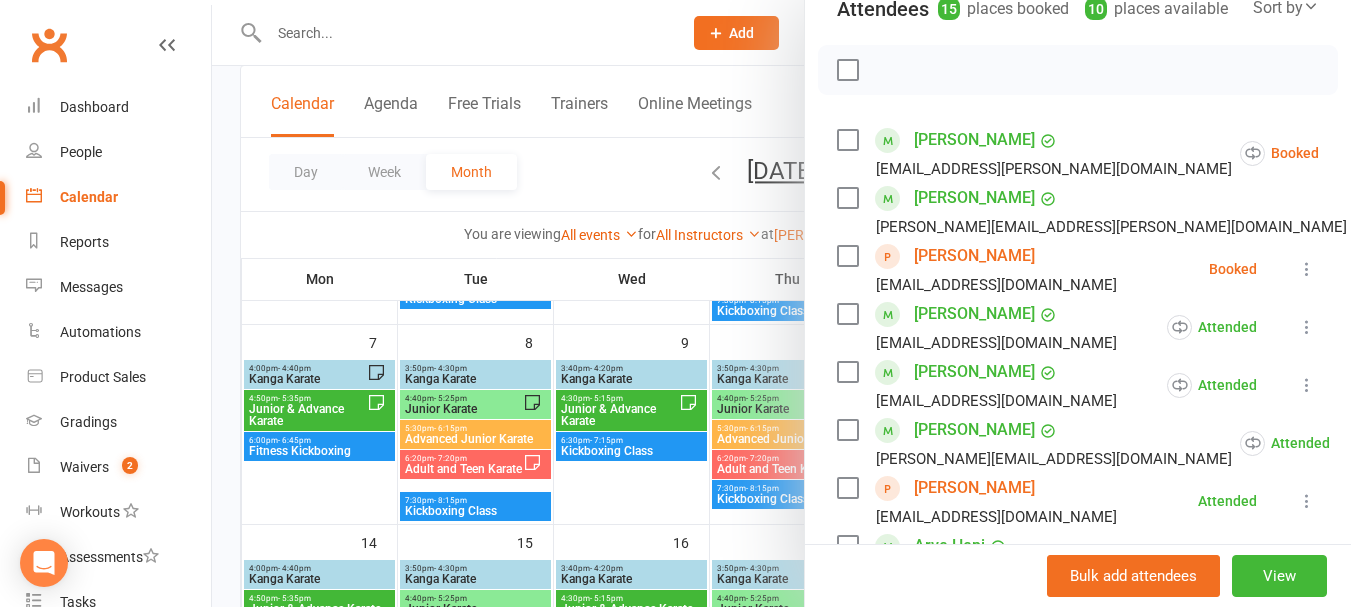 scroll, scrollTop: 200, scrollLeft: 0, axis: vertical 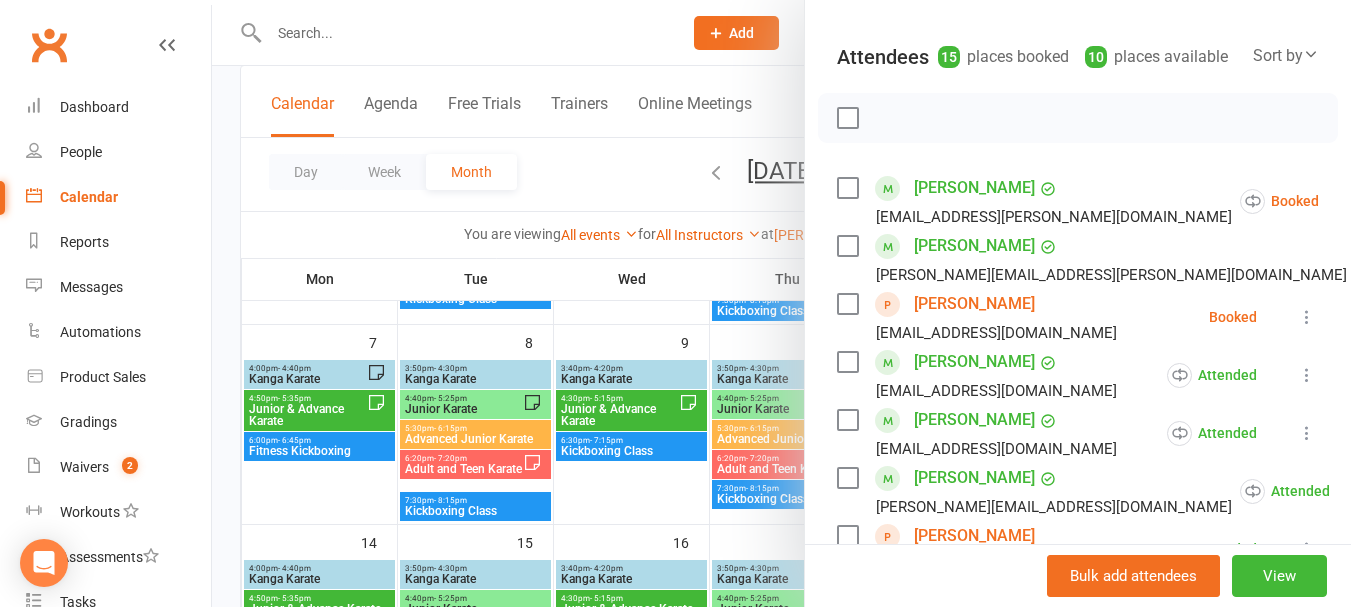 click at bounding box center [781, 303] 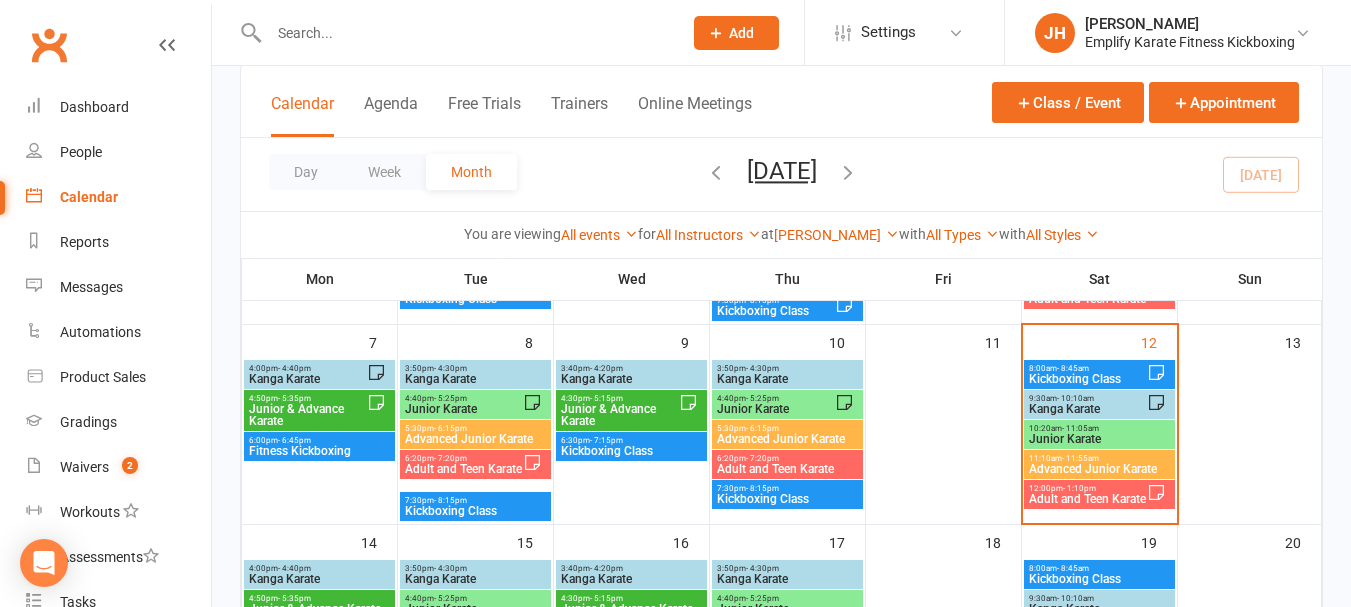 click on "Junior Karate" at bounding box center [1099, 439] 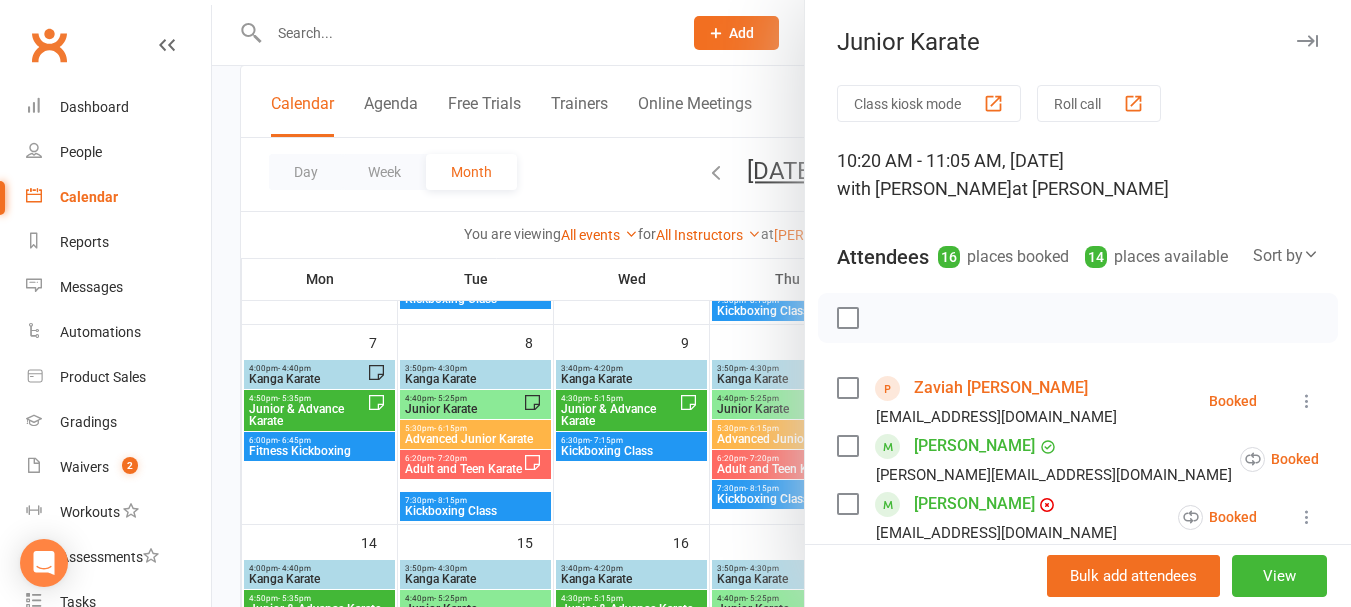 click on "Zaviah [PERSON_NAME]" at bounding box center (1001, 388) 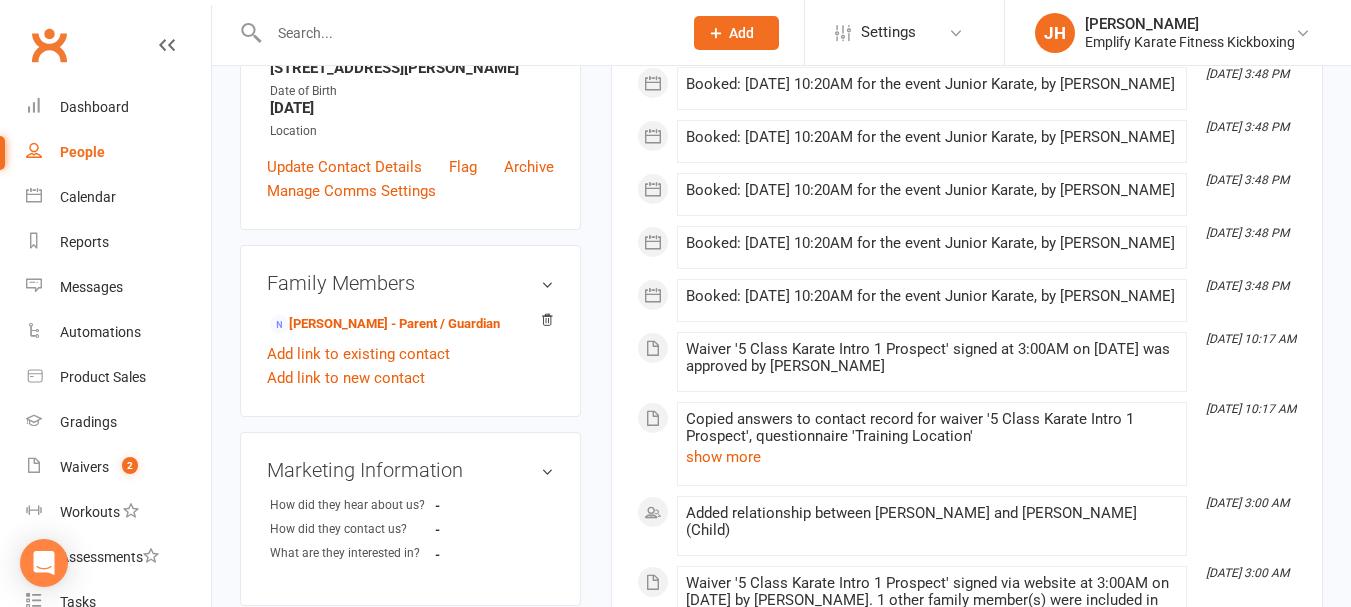 scroll, scrollTop: 200, scrollLeft: 0, axis: vertical 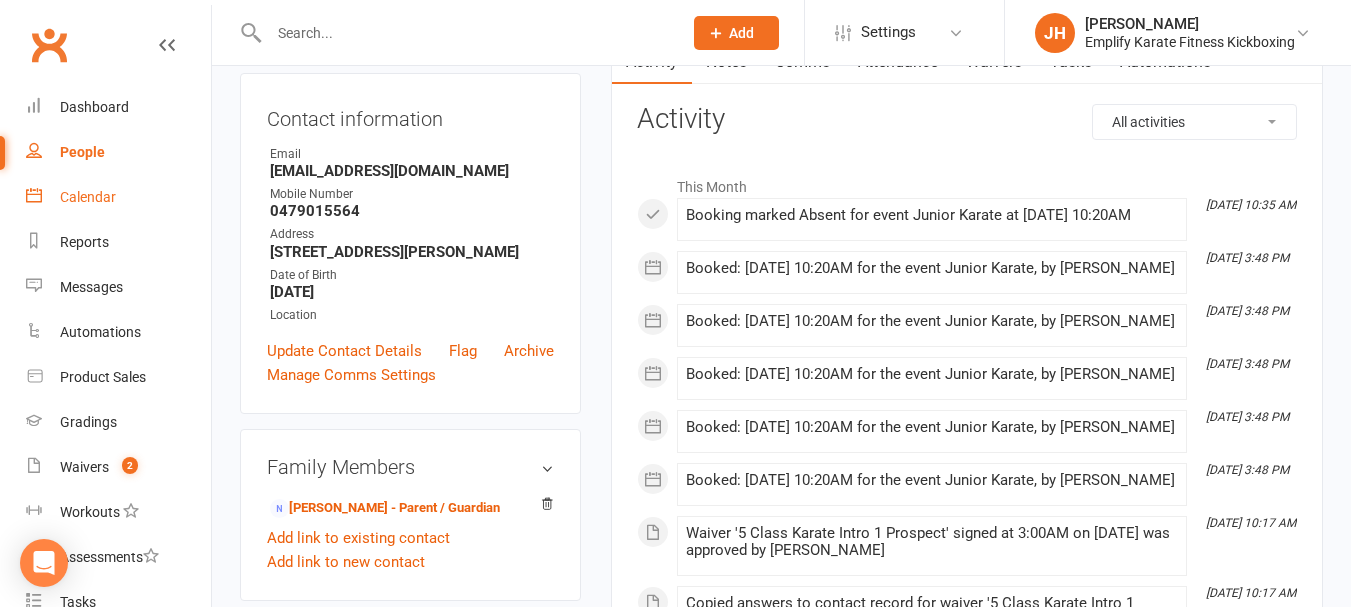click on "Calendar" at bounding box center (118, 197) 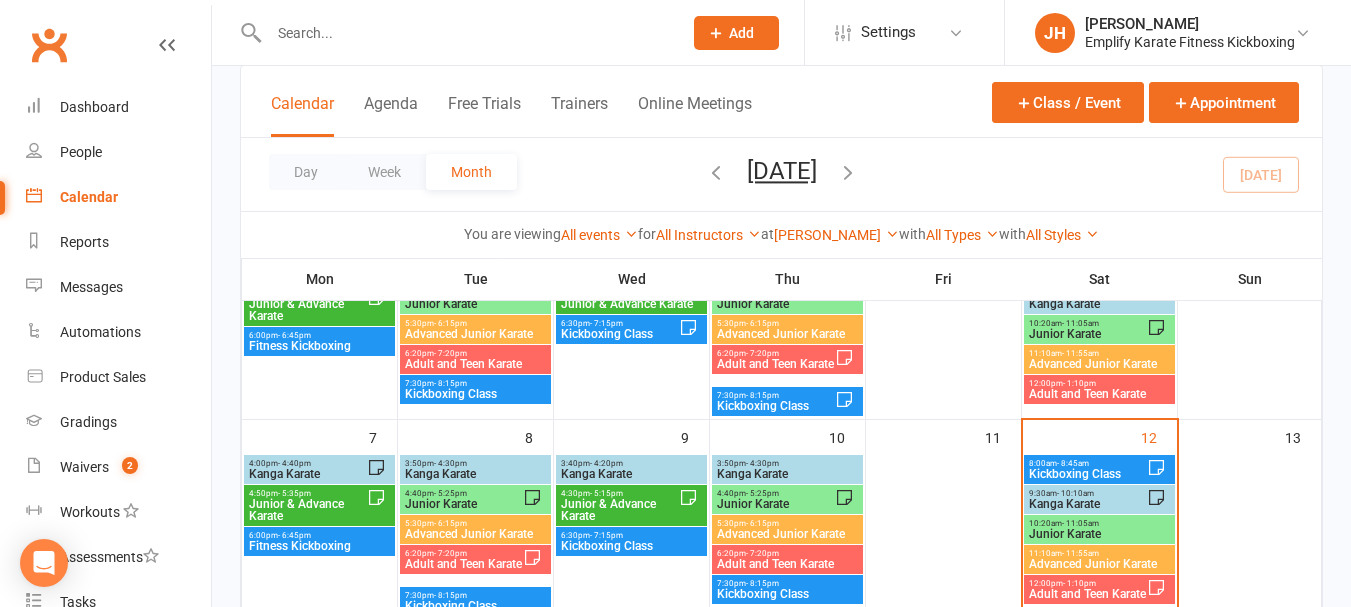 scroll, scrollTop: 300, scrollLeft: 0, axis: vertical 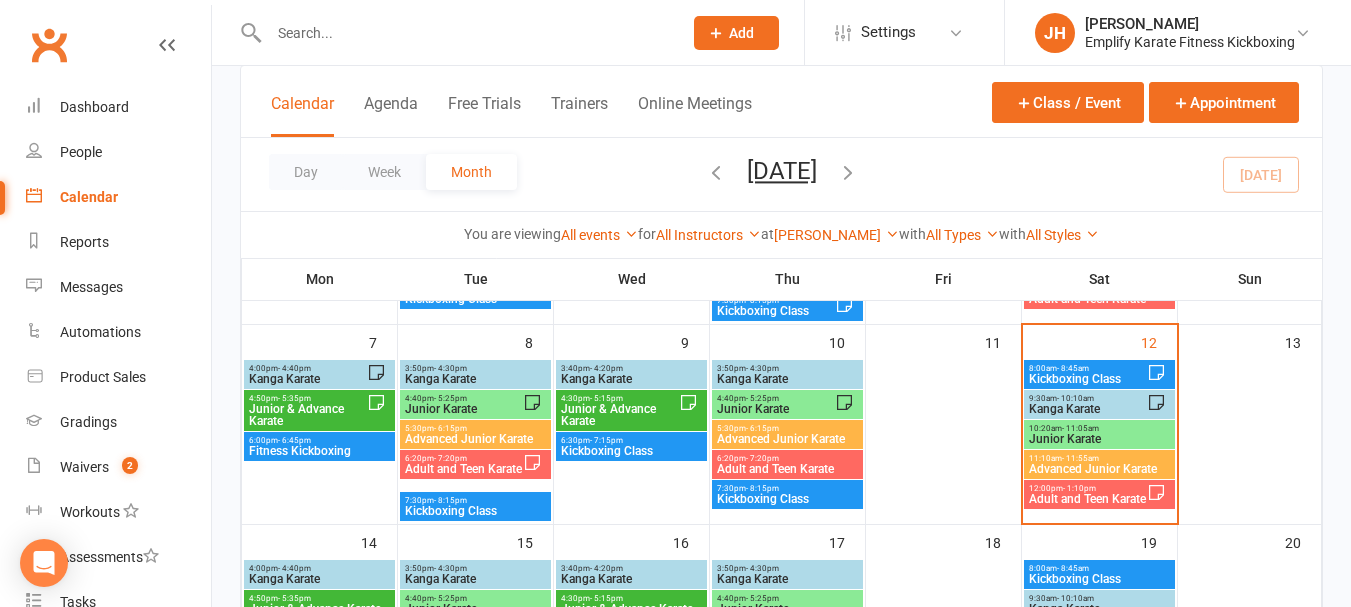 click on "9:30am  - 10:10am" at bounding box center [1087, 398] 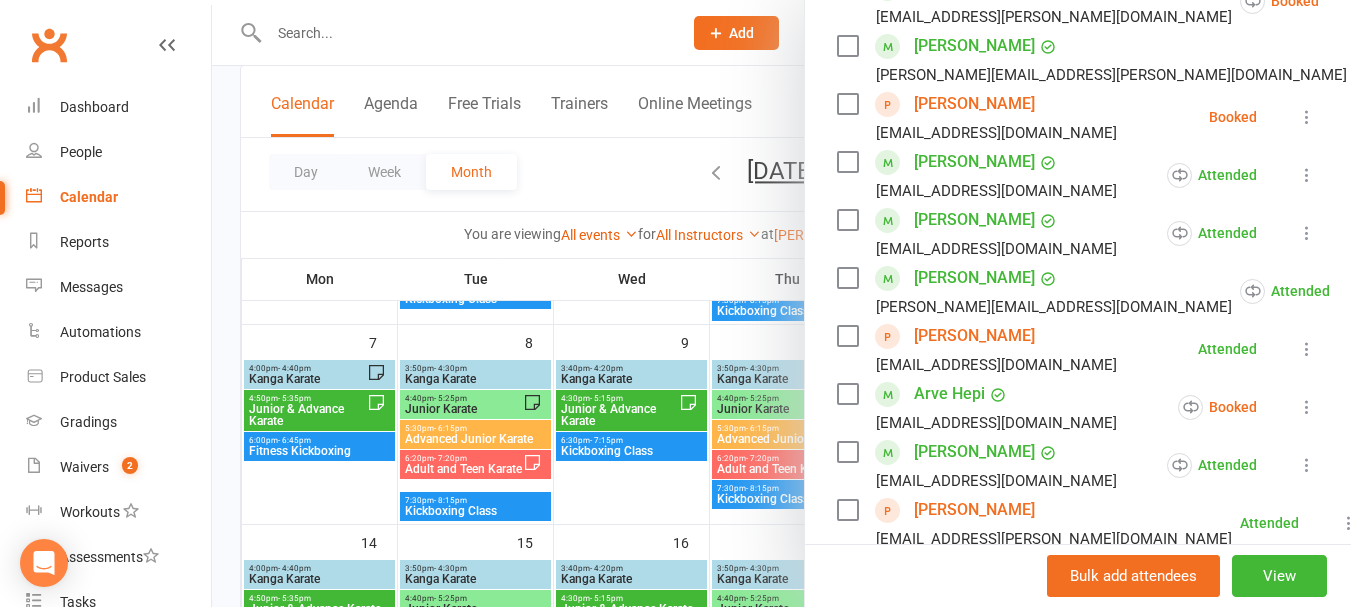 scroll, scrollTop: 1000, scrollLeft: 0, axis: vertical 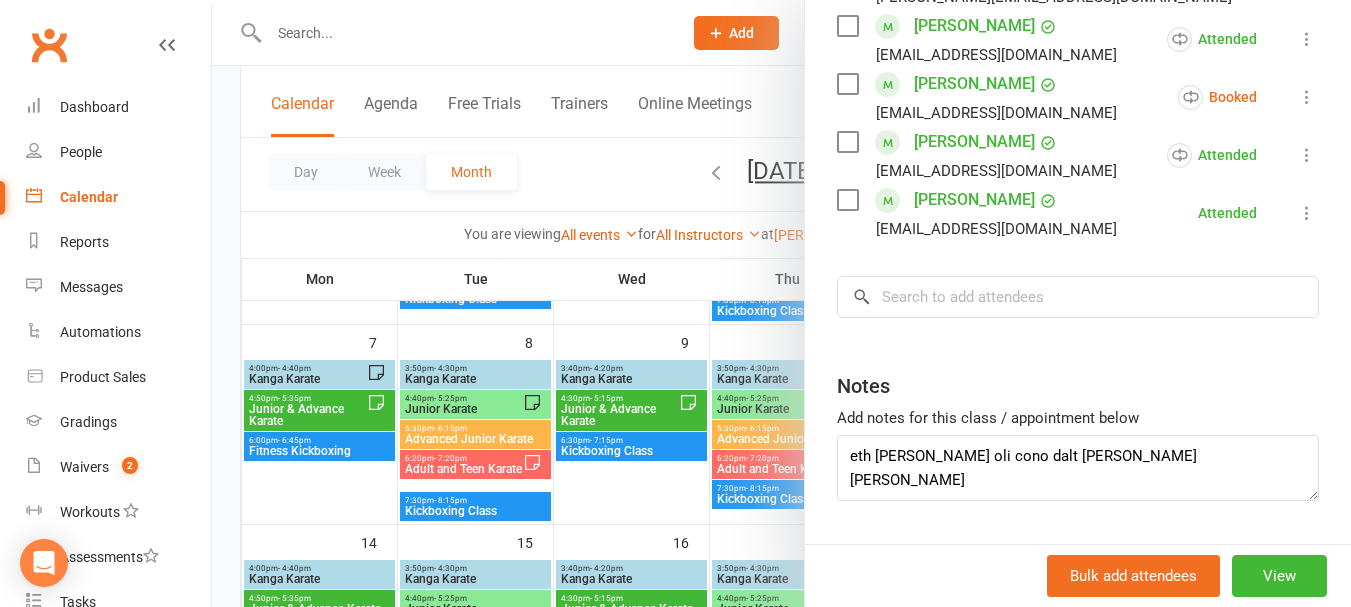 click at bounding box center [781, 303] 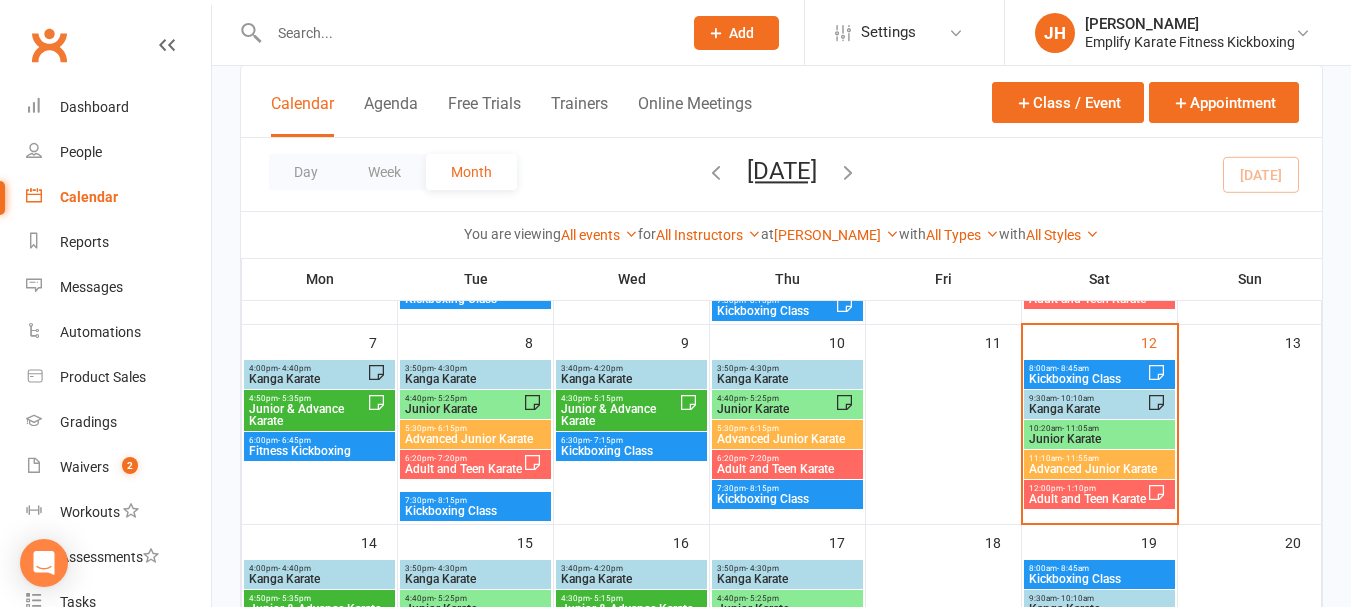 click on "Junior Karate" at bounding box center [1099, 439] 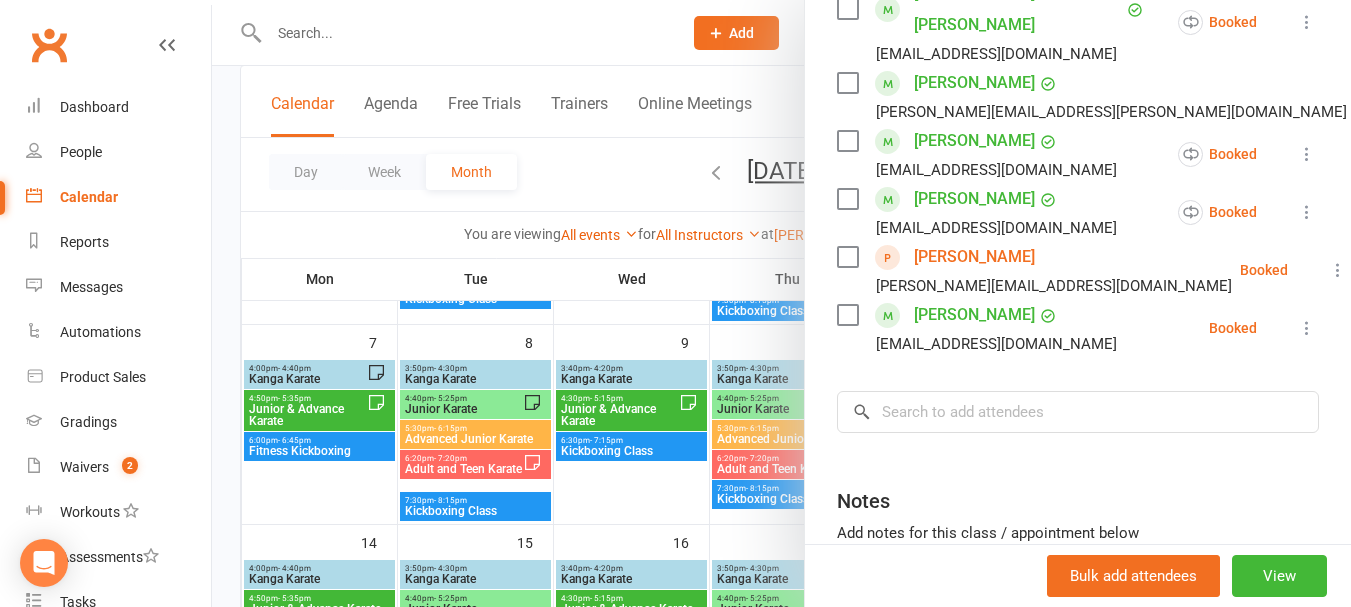 scroll, scrollTop: 1100, scrollLeft: 0, axis: vertical 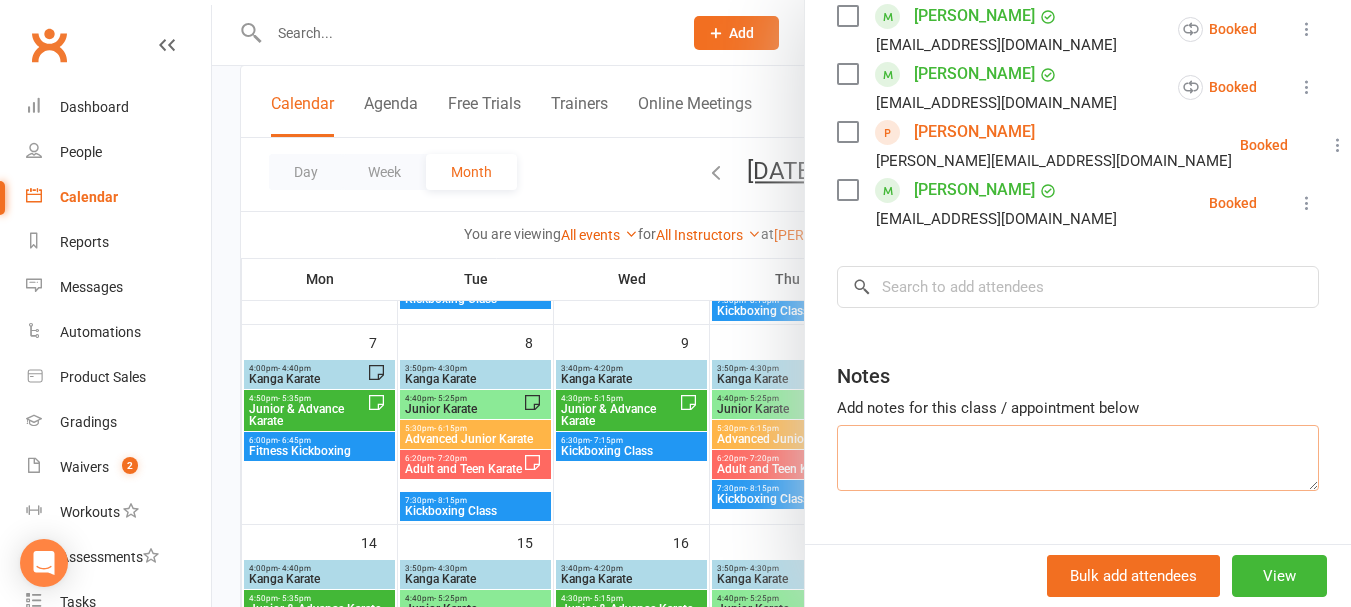 click at bounding box center [1078, 458] 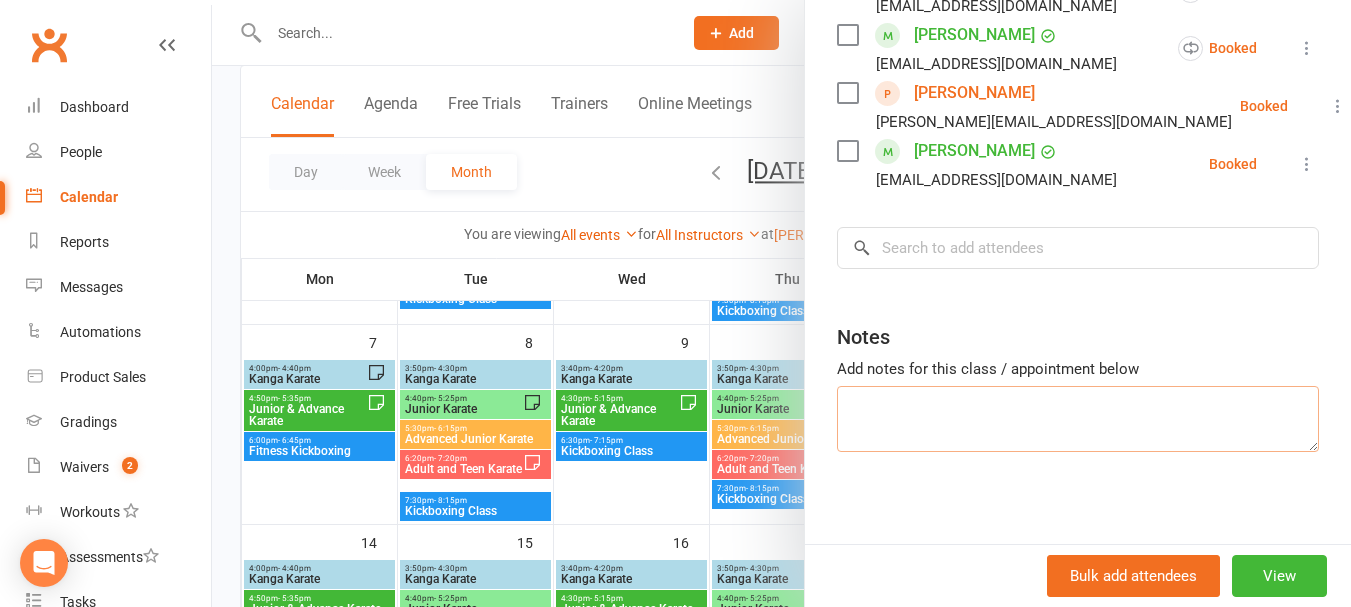 scroll, scrollTop: 1141, scrollLeft: 0, axis: vertical 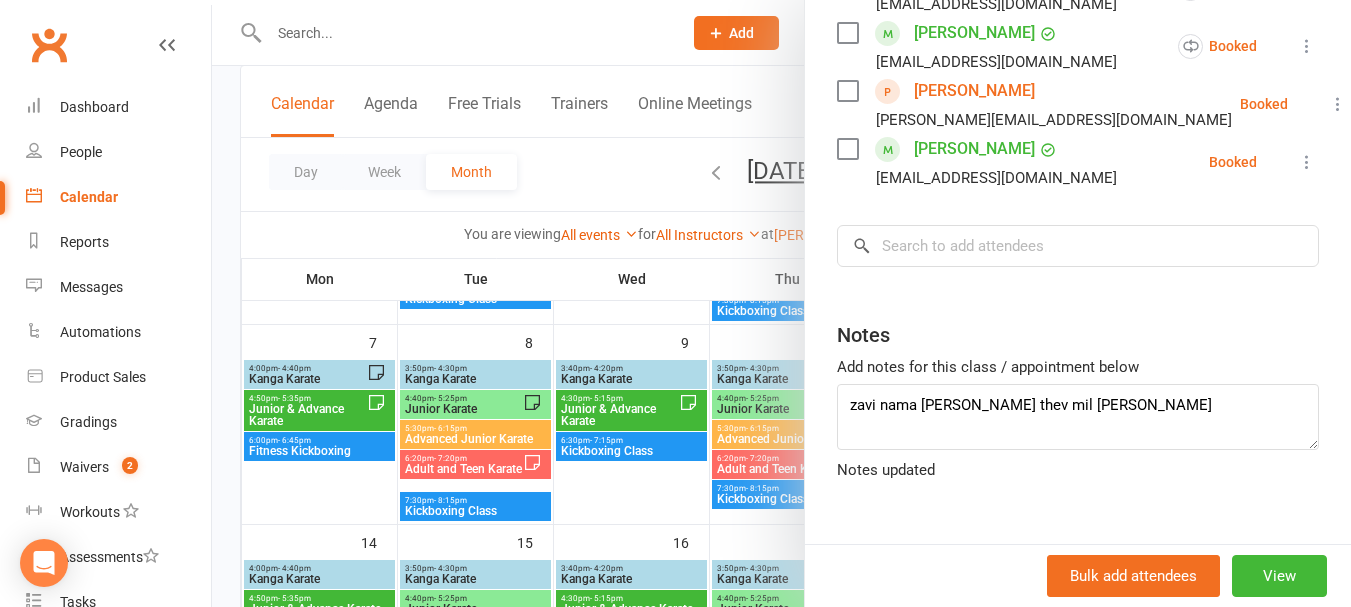 click on "Class kiosk mode  Roll call  10:20 AM - 11:05 AM, [DATE] with [PERSON_NAME]  at  [PERSON_NAME]  Attendees  16  places booked 14  places available Sort by  Last name  First name  Booking created    [PERSON_NAME]  [EMAIL_ADDRESS][DOMAIN_NAME] Booked More info  Remove  Check in  Mark absent  Send message  Enable recurring bookings    [PERSON_NAME]  [PERSON_NAME][EMAIL_ADDRESS][DOMAIN_NAME] Booked More info  Remove  Check in  Mark absent  Send message  All bookings for series  Deactivate recurring bookings    [PERSON_NAME]  [PERSON_NAME][EMAIL_ADDRESS][DOMAIN_NAME] Booked More info  Remove  Check in  Mark absent  Send message  All bookings for series  Deactivate recurring bookings    [PERSON_NAME]  [EMAIL_ADDRESS][DOMAIN_NAME] Booked More info  Remove  Check in  Mark absent  Send message  All bookings for series  Deactivate recurring bookings    [PERSON_NAME] Ullah  [EMAIL_ADDRESS][PERSON_NAME][DOMAIN_NAME] Booked More info  Remove  Check in  Mark absent  Send message  All bookings for series  Deactivate recurring bookings    [PERSON_NAME]  Booked More info  Remove" at bounding box center [1078, -237] 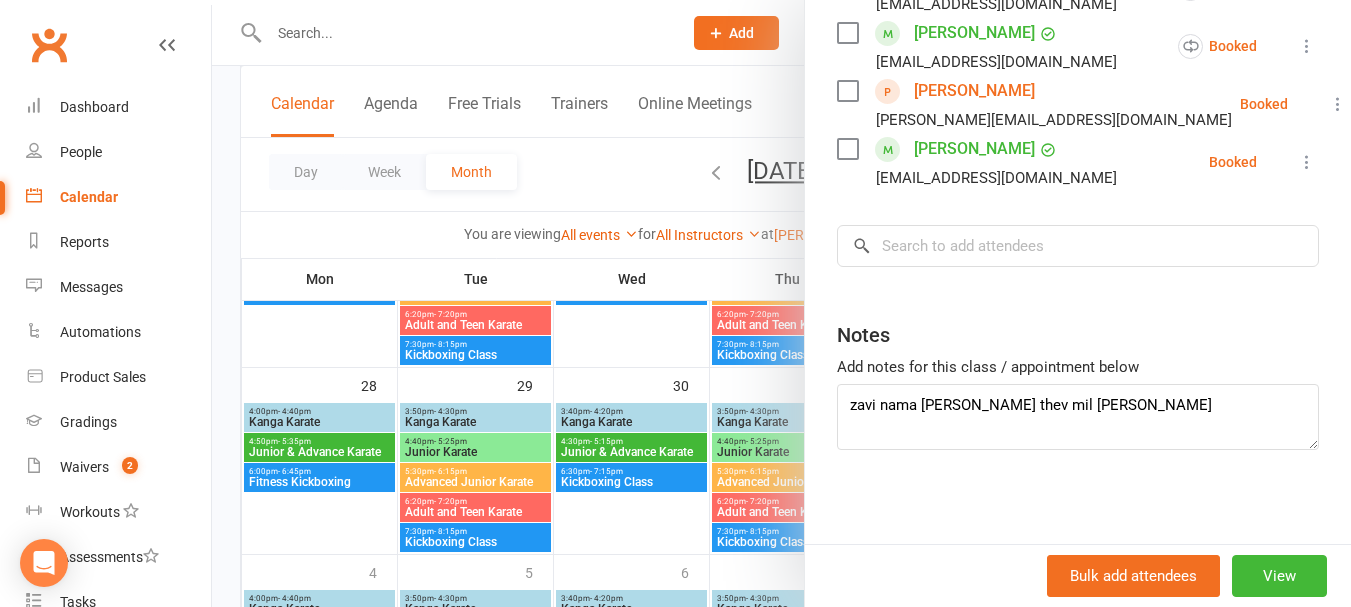 scroll, scrollTop: 1024, scrollLeft: 0, axis: vertical 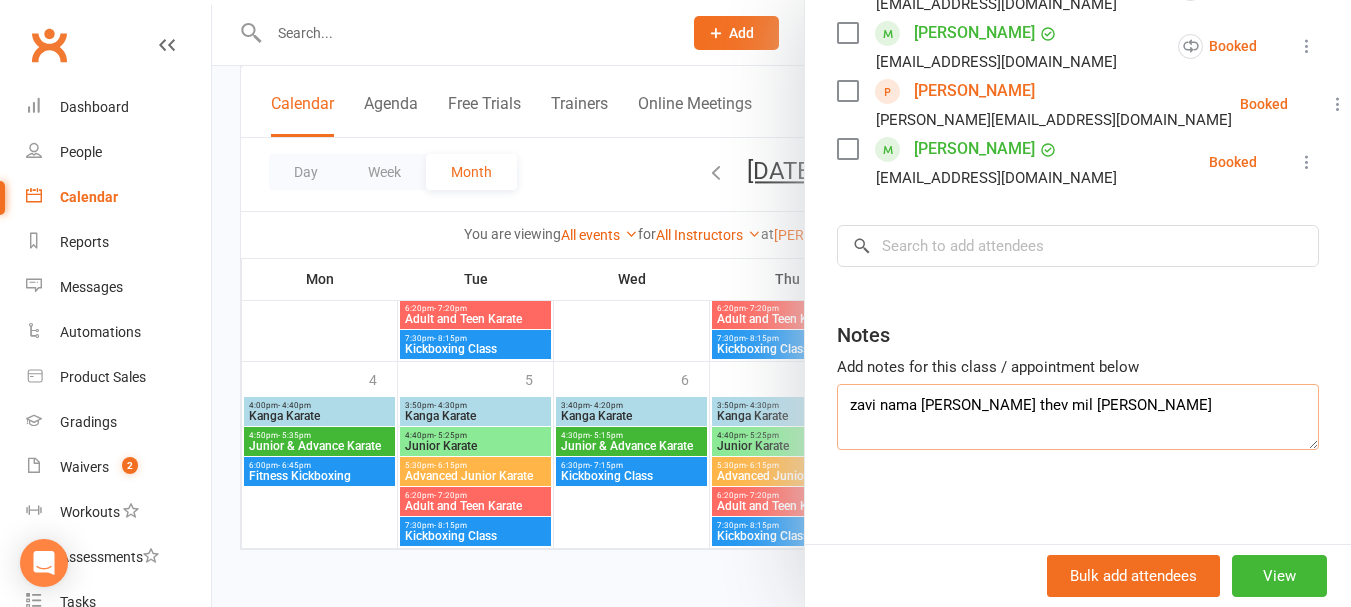 click on "zavi nama [PERSON_NAME] thev mil [PERSON_NAME]" at bounding box center (1078, 417) 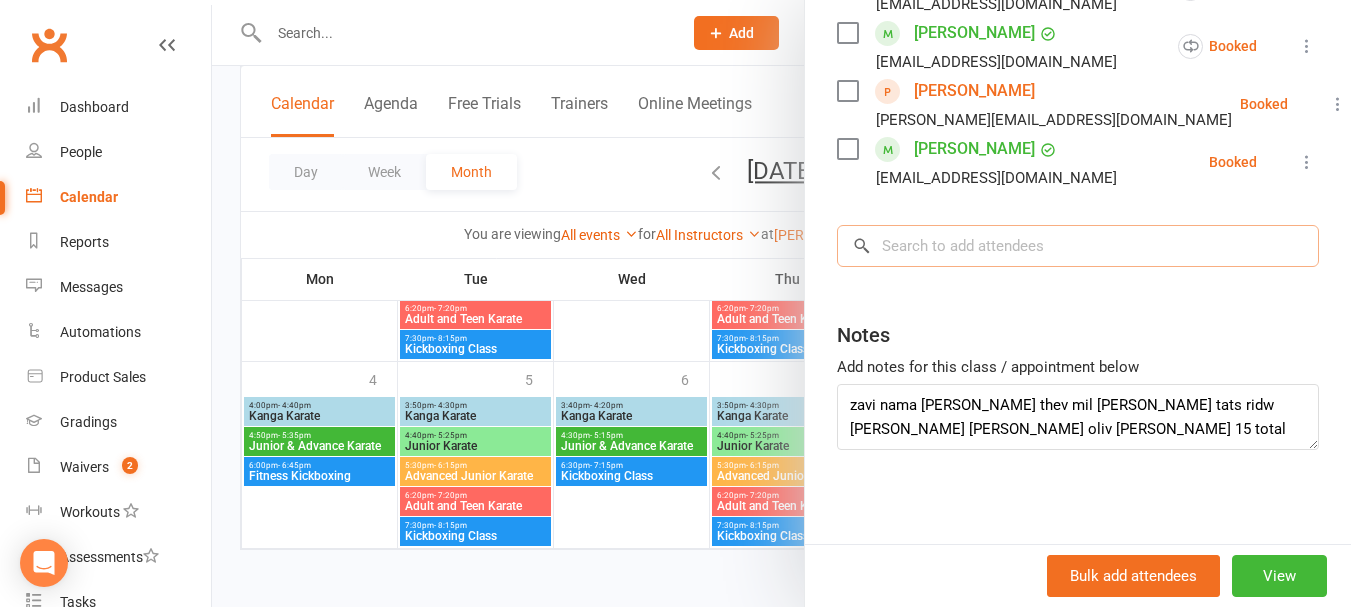 click at bounding box center [1078, 246] 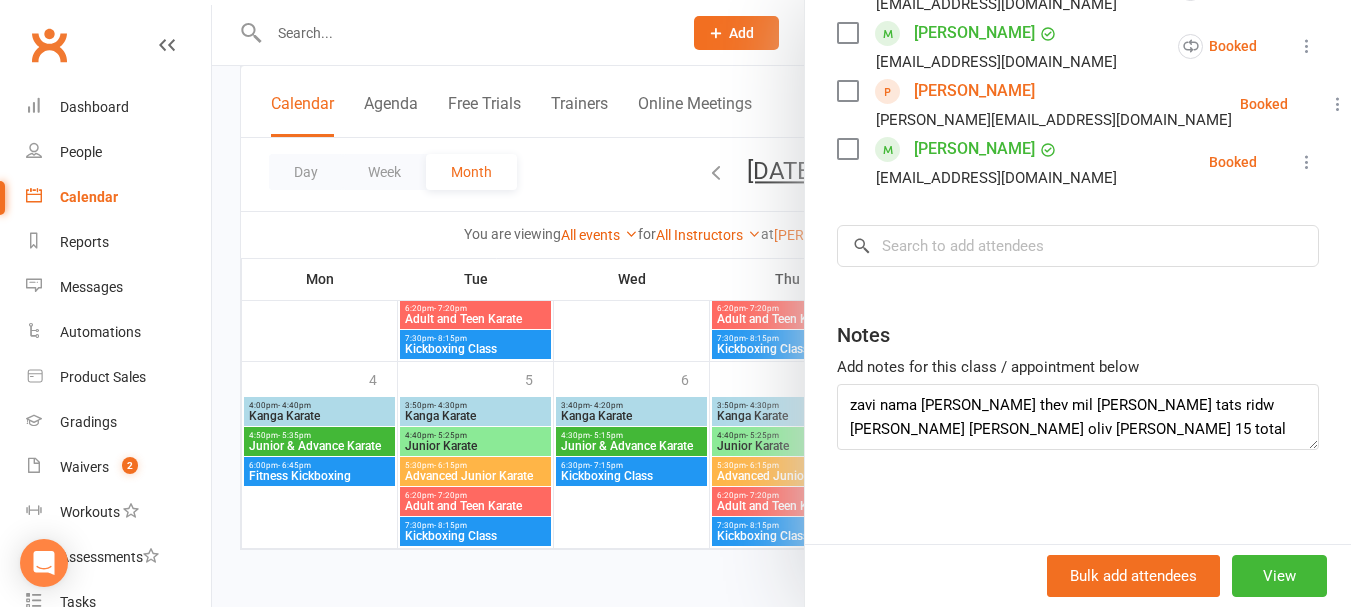 click on "Notes" at bounding box center [1078, 330] 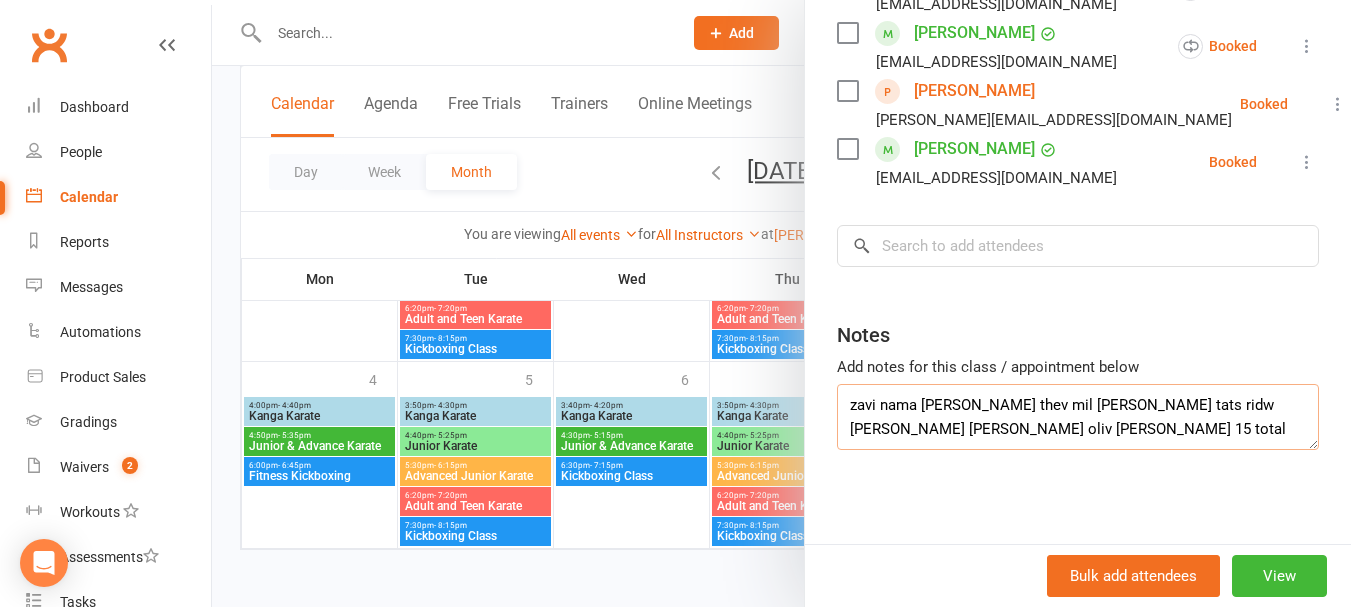 click on "zavi nama [PERSON_NAME] thev mil [PERSON_NAME] tats ridw [PERSON_NAME] [PERSON_NAME] oliv [PERSON_NAME] 15 total" at bounding box center (1078, 417) 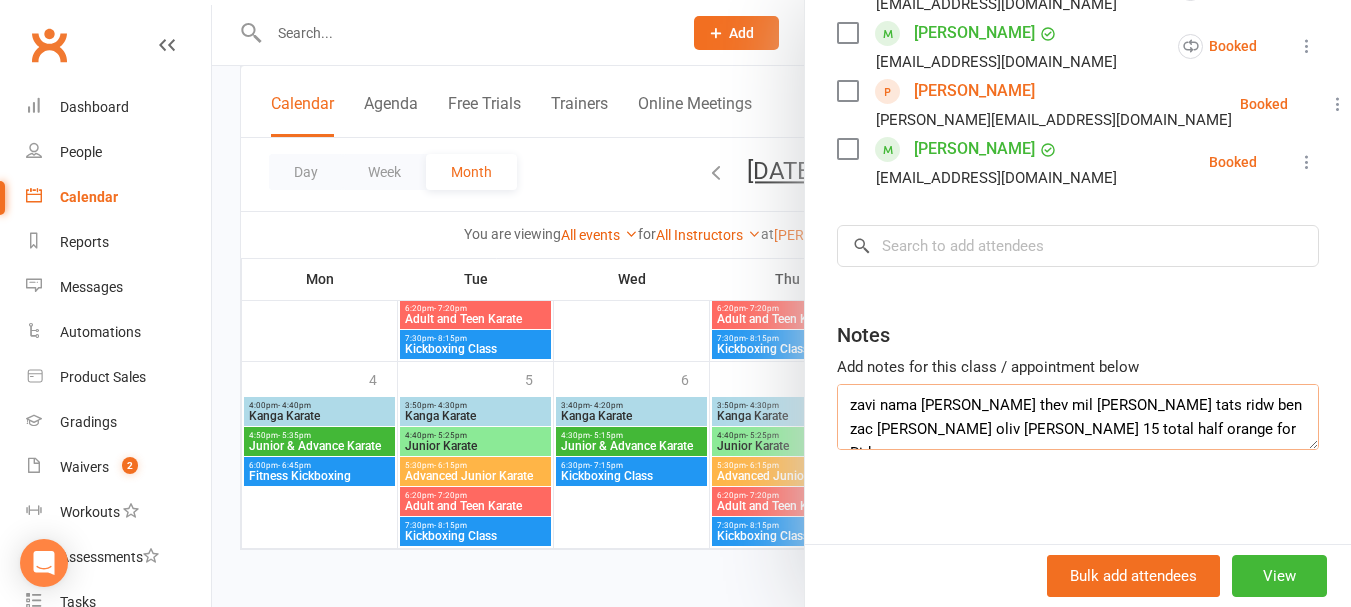 type on "zavi nama [PERSON_NAME] thev mil [PERSON_NAME] tats ridw ben zac [PERSON_NAME] oliv [PERSON_NAME] 15 total half orange for Ridwan" 